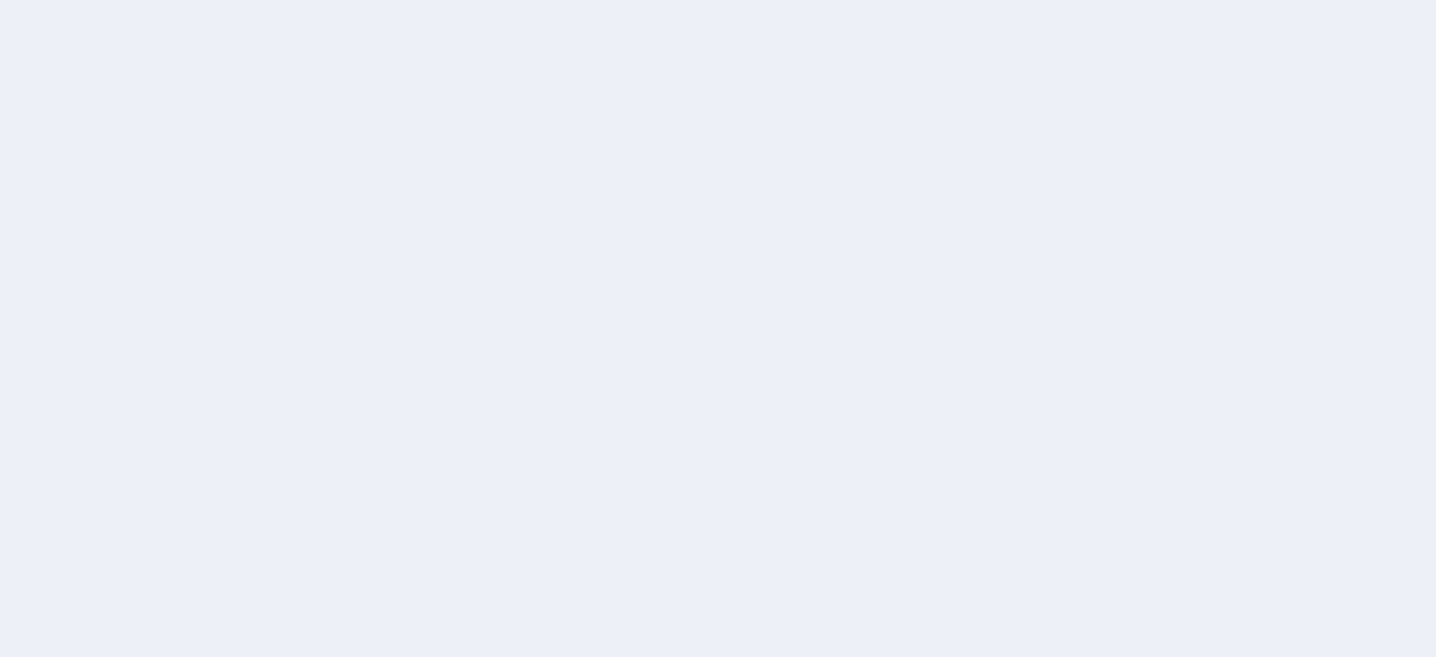 scroll, scrollTop: 0, scrollLeft: 0, axis: both 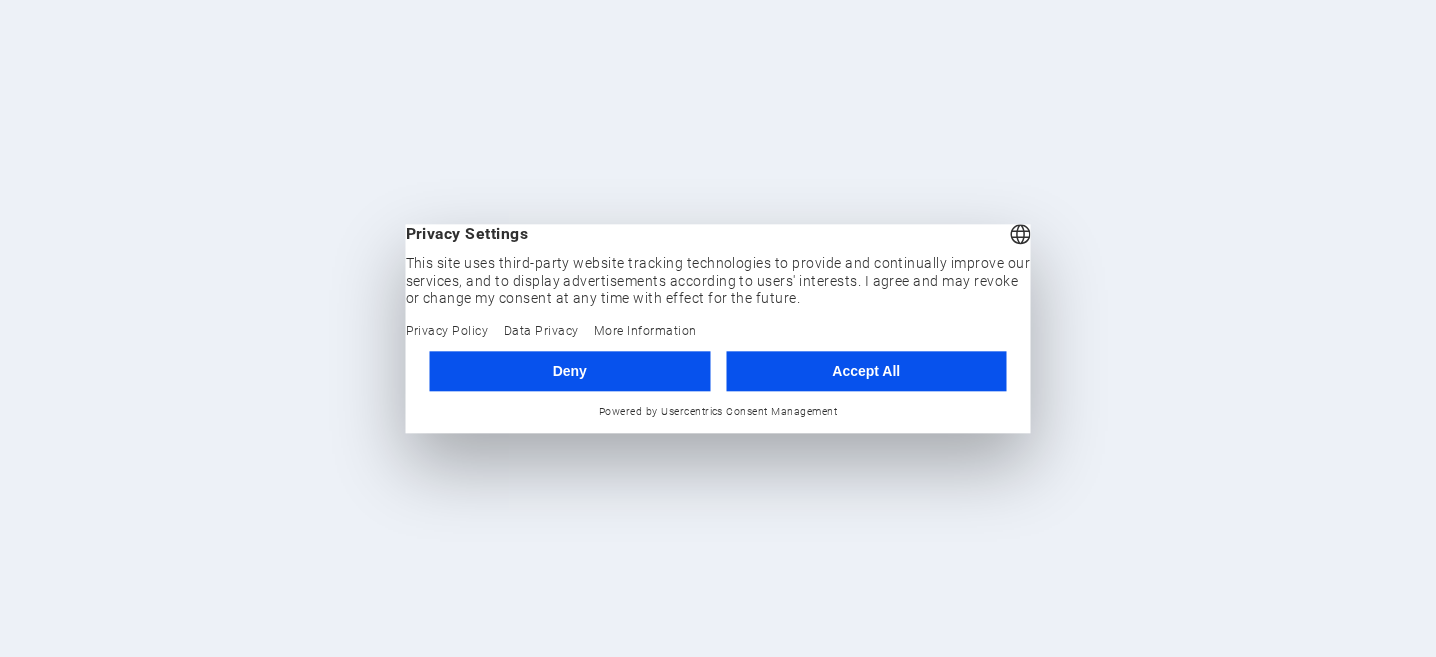 click on "Accept All" at bounding box center [866, 371] 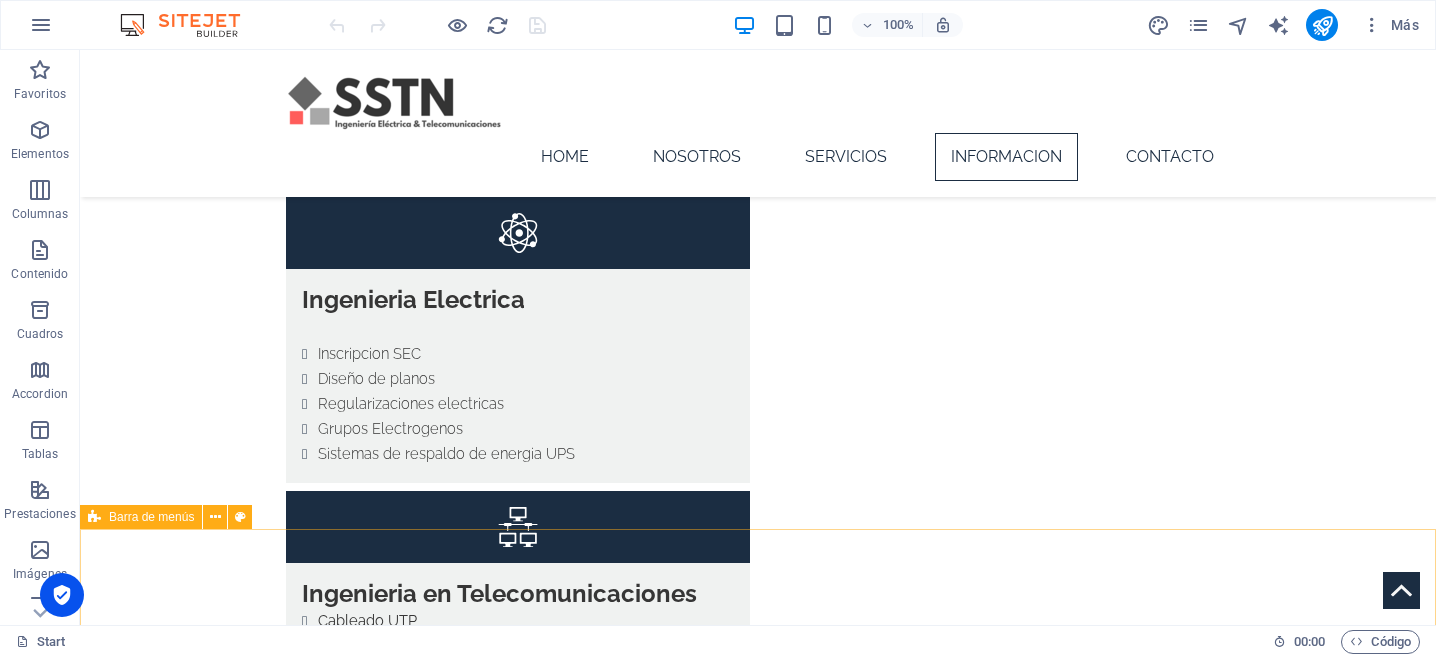 scroll, scrollTop: 3889, scrollLeft: 0, axis: vertical 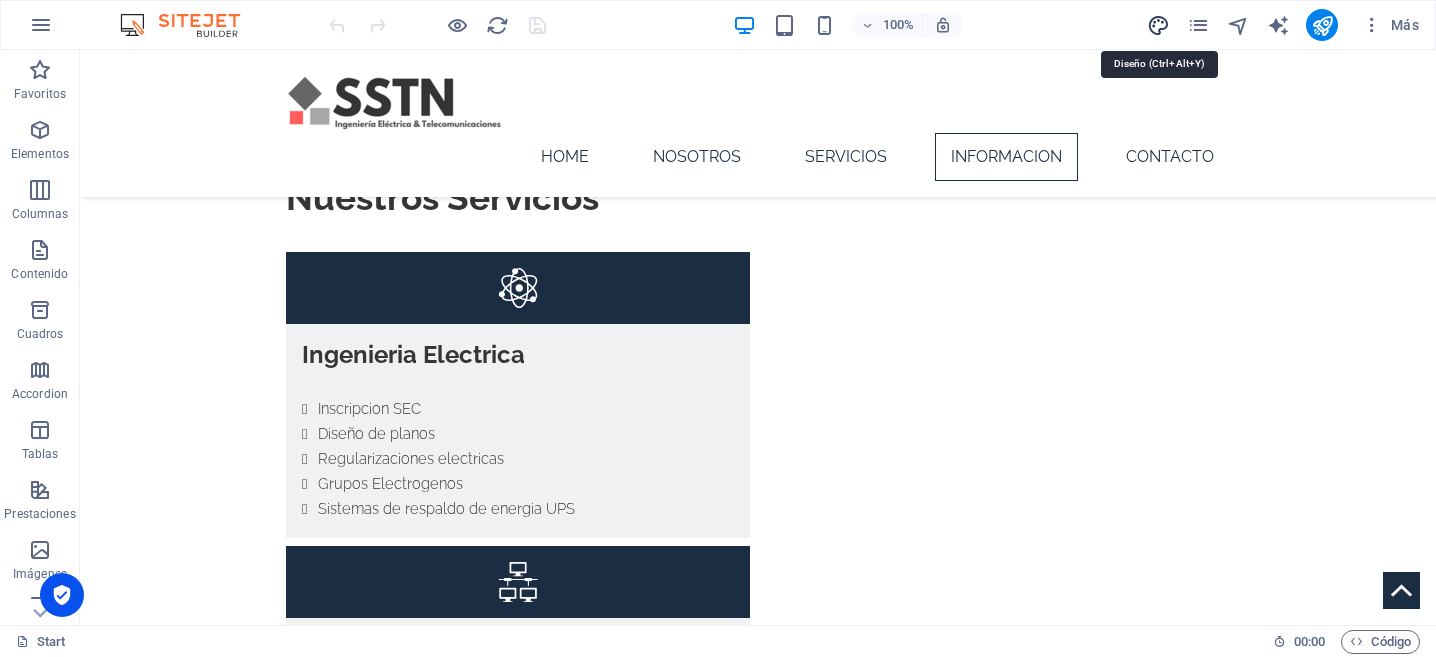 click at bounding box center [1158, 25] 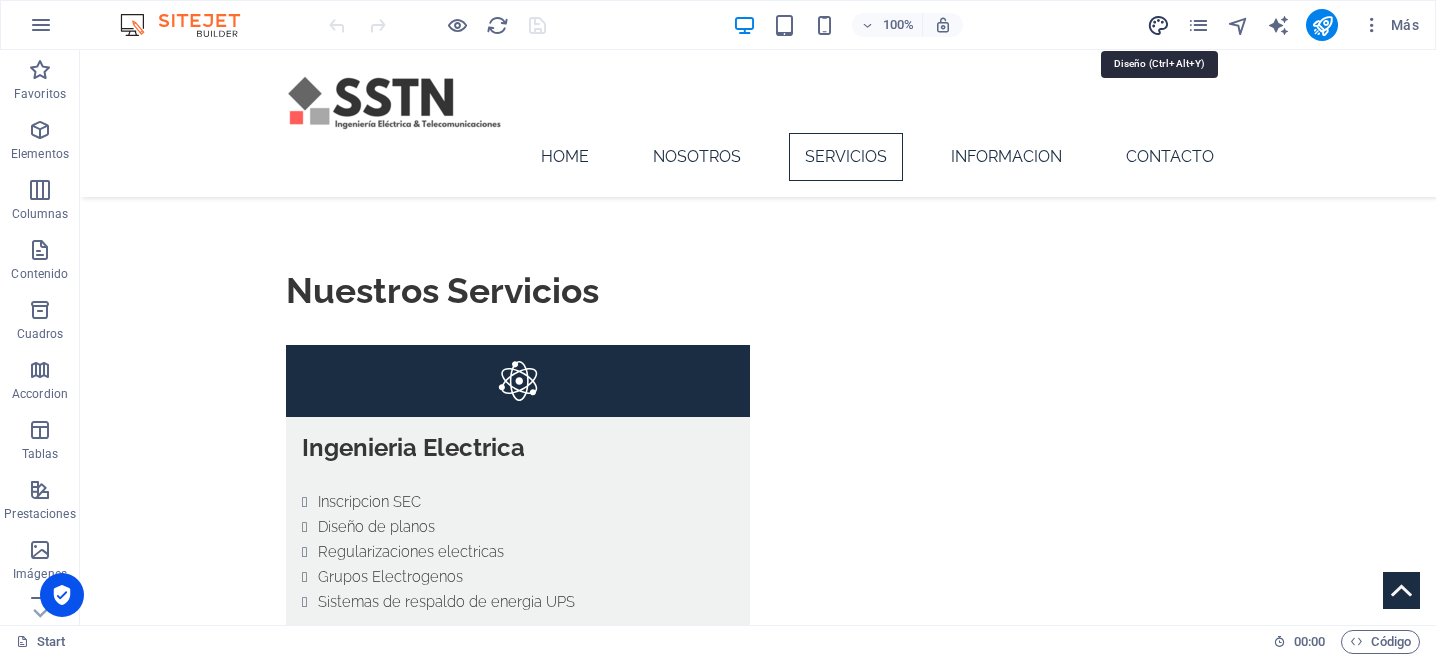 select on "px" 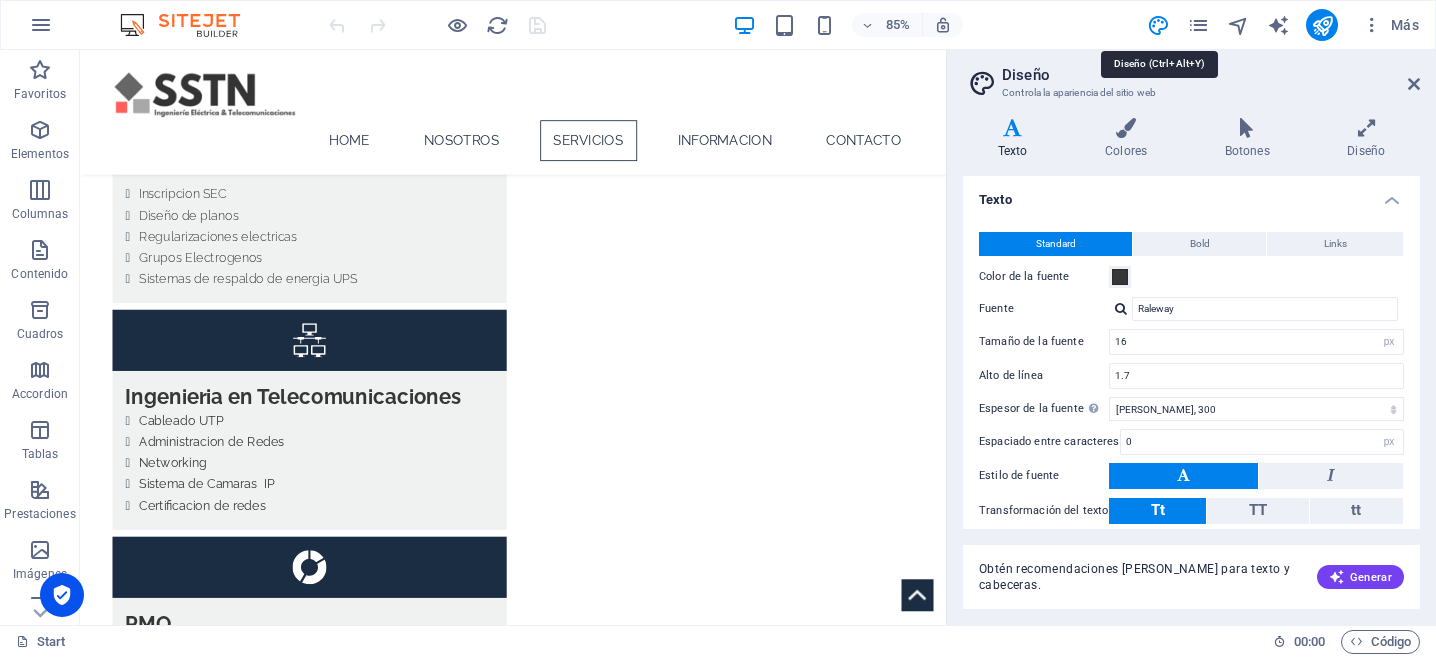 scroll, scrollTop: 3921, scrollLeft: 0, axis: vertical 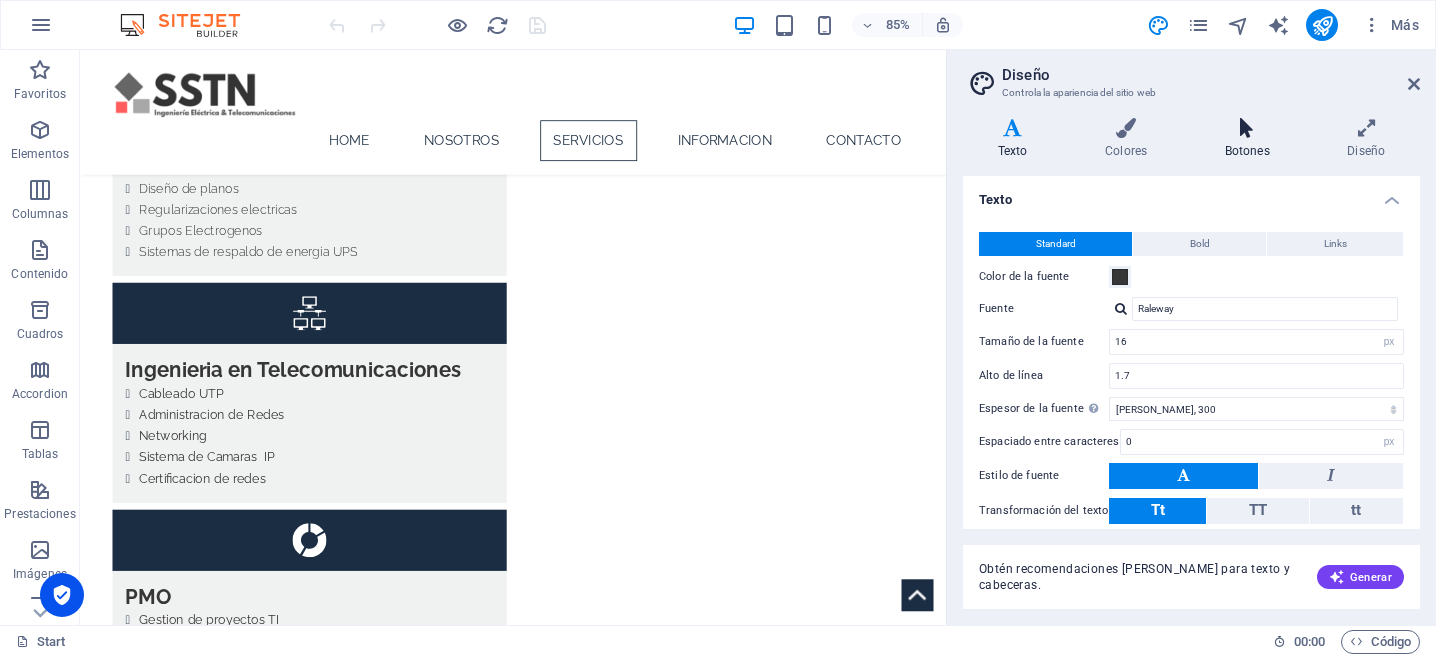click at bounding box center (1247, 128) 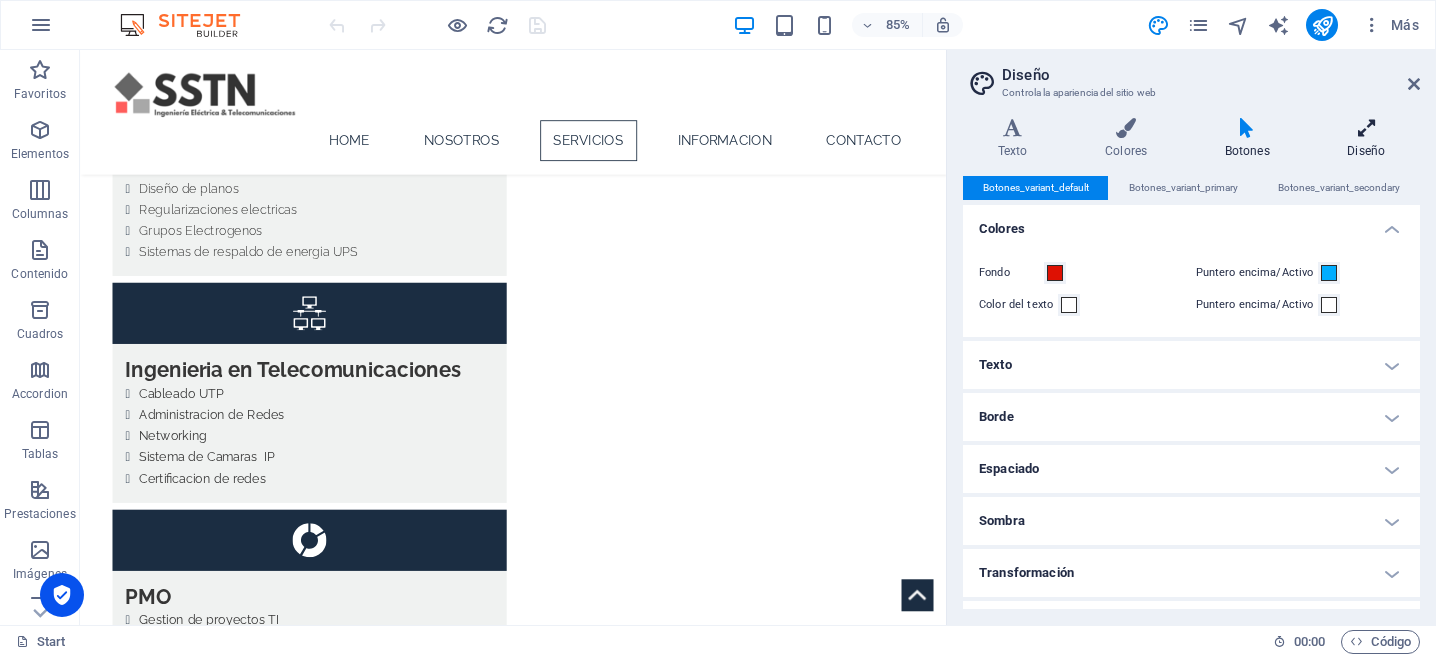 click at bounding box center [1366, 128] 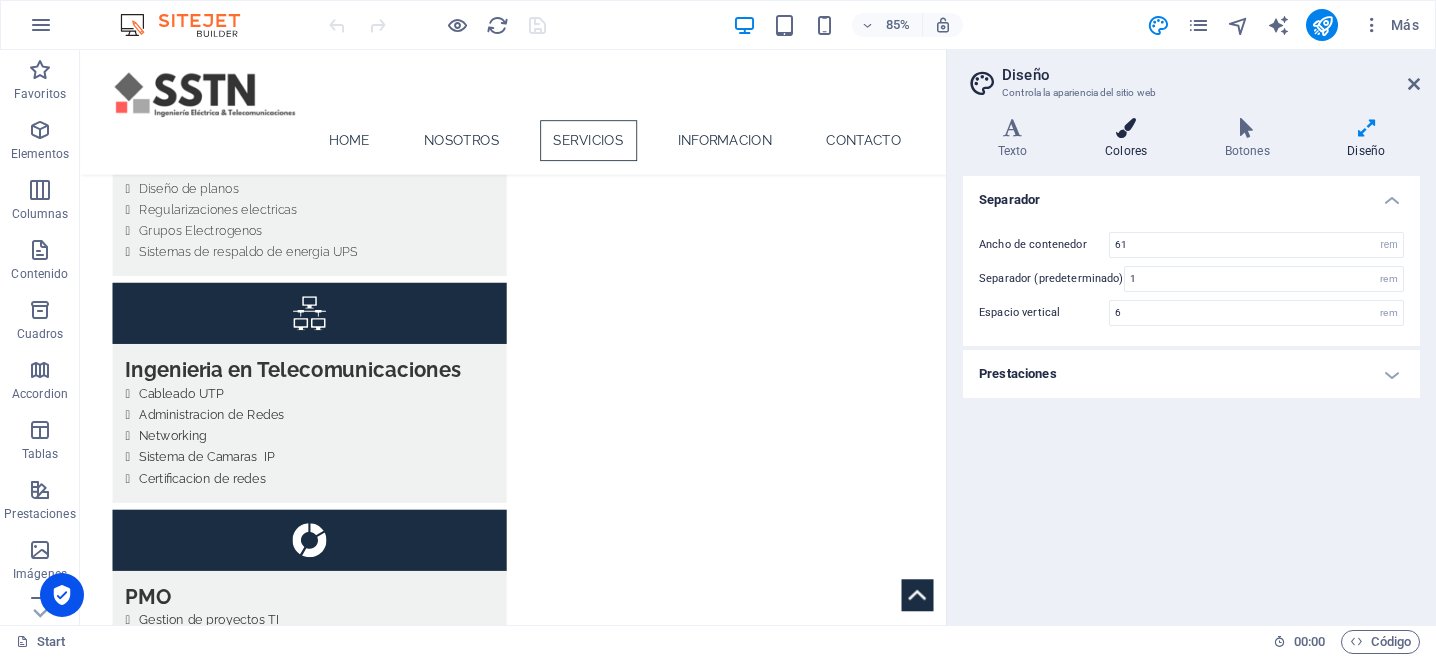click on "Colores" at bounding box center [1130, 139] 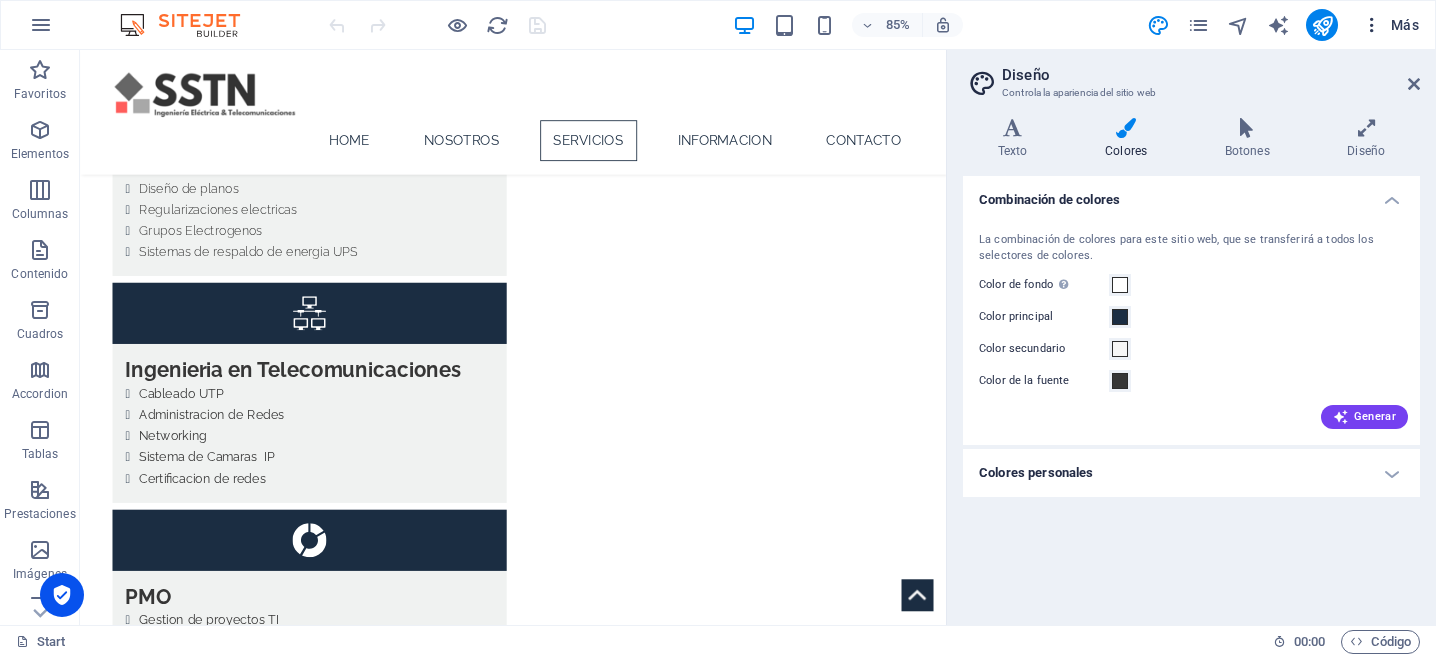 click at bounding box center (1372, 25) 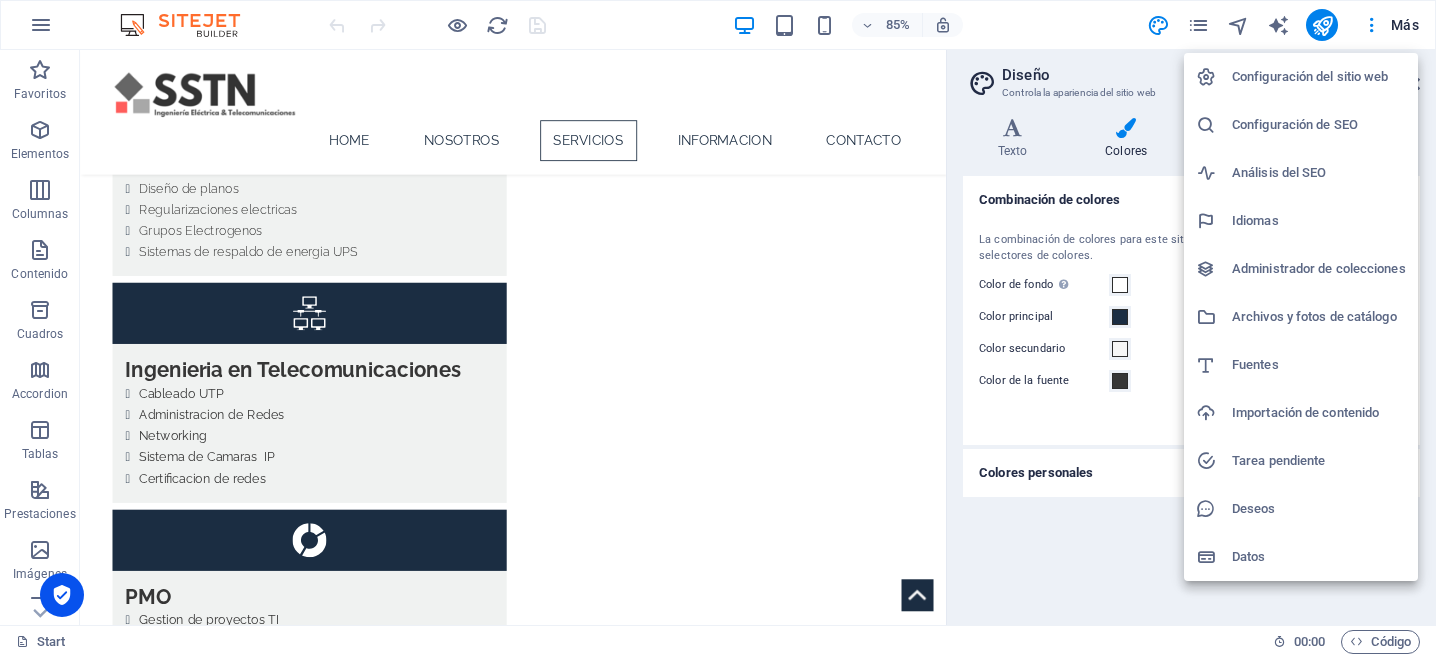 click on "Configuración del sitio web" at bounding box center (1319, 77) 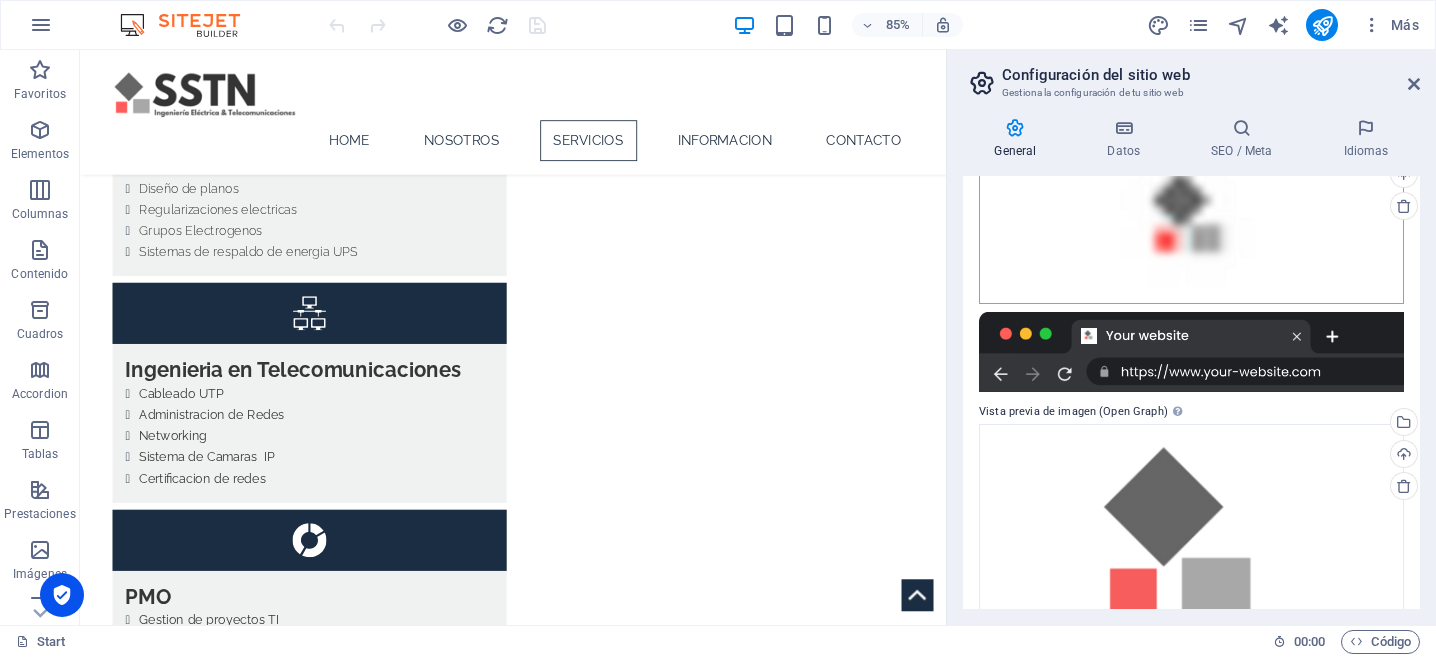 scroll, scrollTop: 0, scrollLeft: 0, axis: both 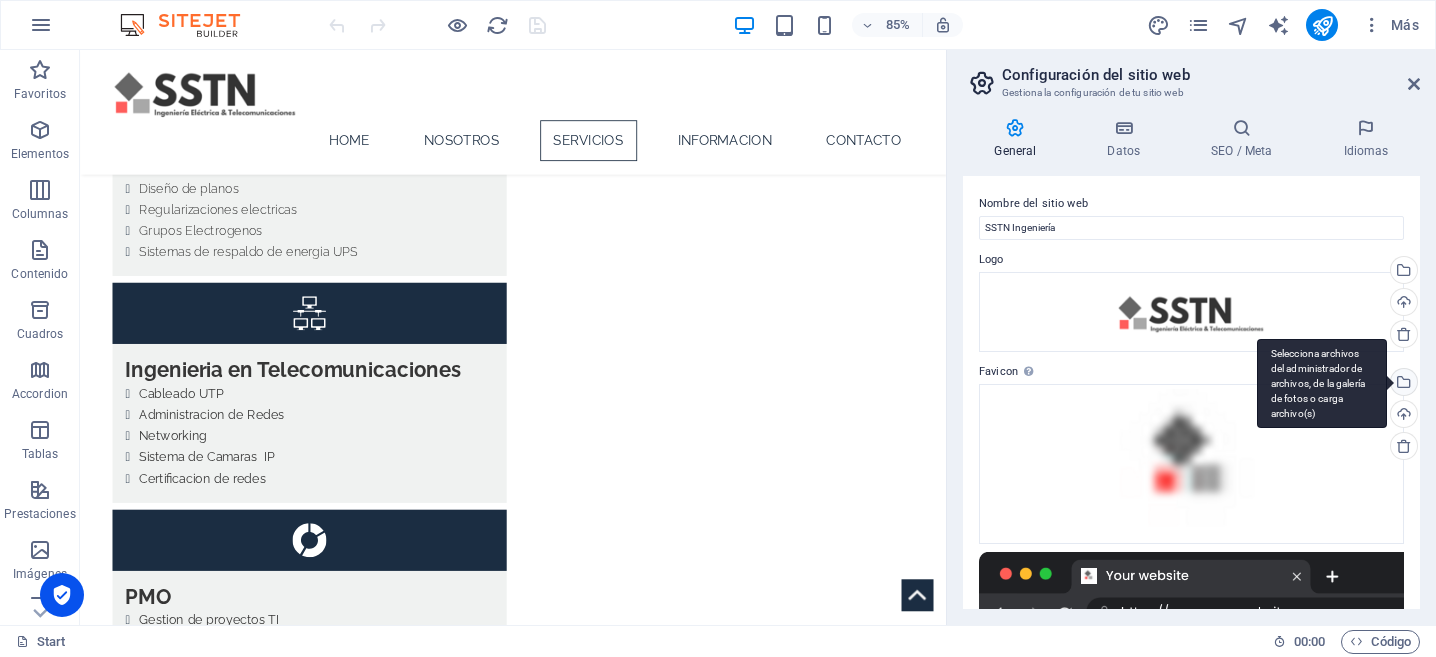 click on "Selecciona archivos del administrador de archivos, de la galería de fotos o carga archivo(s)" at bounding box center (1402, 384) 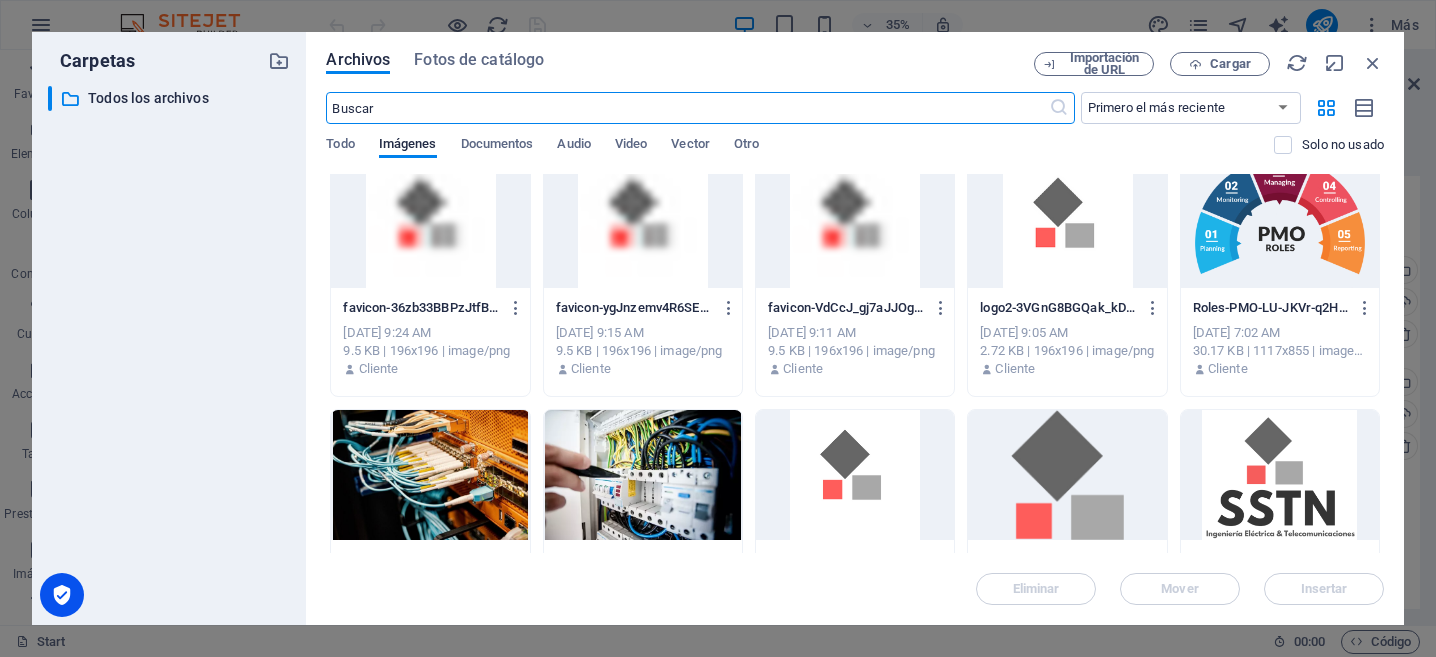 scroll, scrollTop: 0, scrollLeft: 0, axis: both 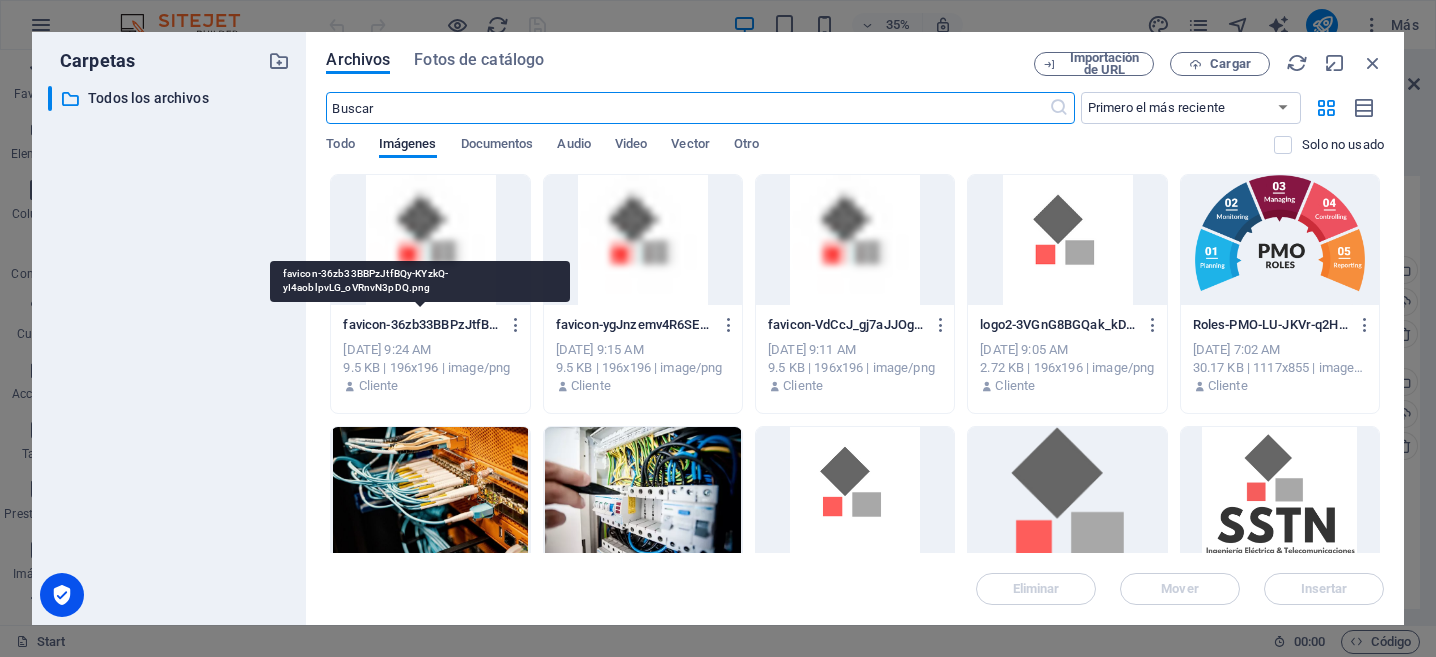 click on "favicon-36zb33BBPzJtfBQy-KYzkQ-yI4aoblpvLG_oVRnvN3pDQ.png" at bounding box center (421, 325) 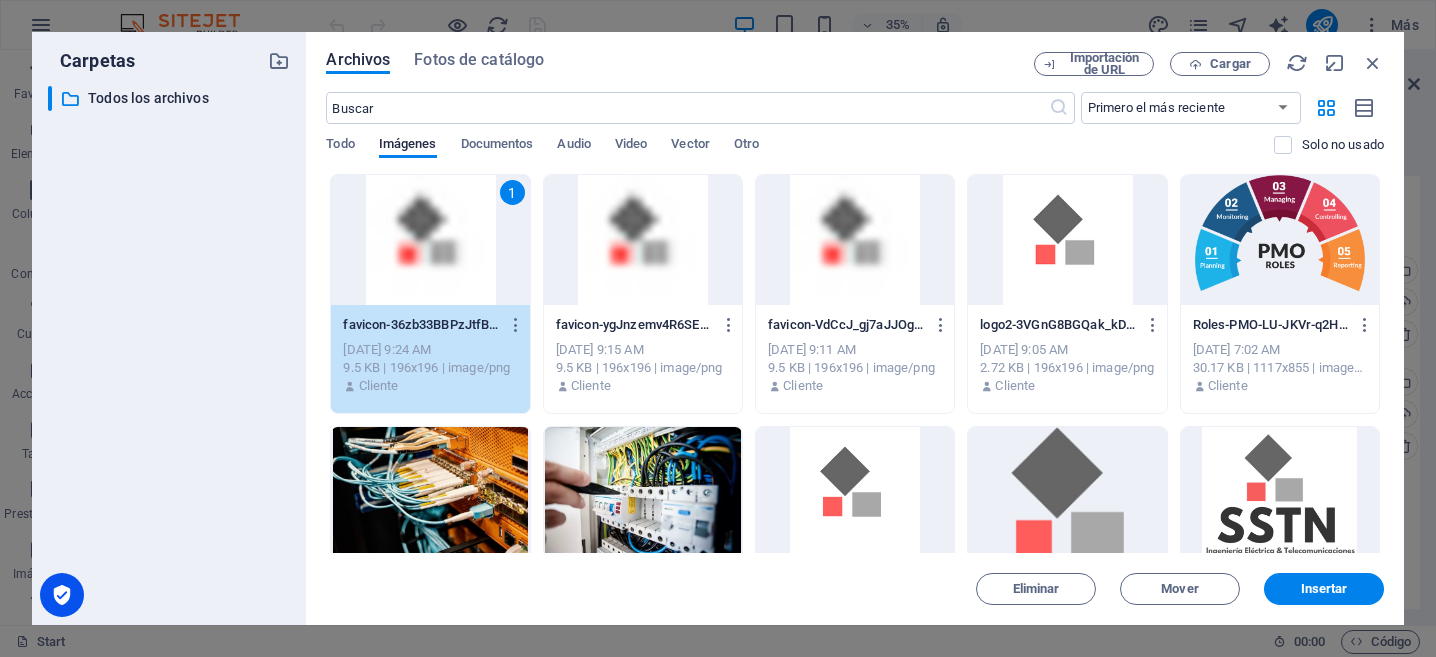 click on "favicon-ygJnzemv4R6SEup4ffKZTg-XI9Jdo_c_r08MTeRrrsPdA-XKXXG4eoL8DOdYlwV3BaiA.png favicon-ygJnzemv4R6SEup4ffKZTg-XI9Jdo_c_r08MTeRrrsPdA-XKXXG4eoL8DOdYlwV3BaiA.png [DATE] 9:15 AM 9.5 KB | 196x196 | image/png Cliente" at bounding box center [643, 356] 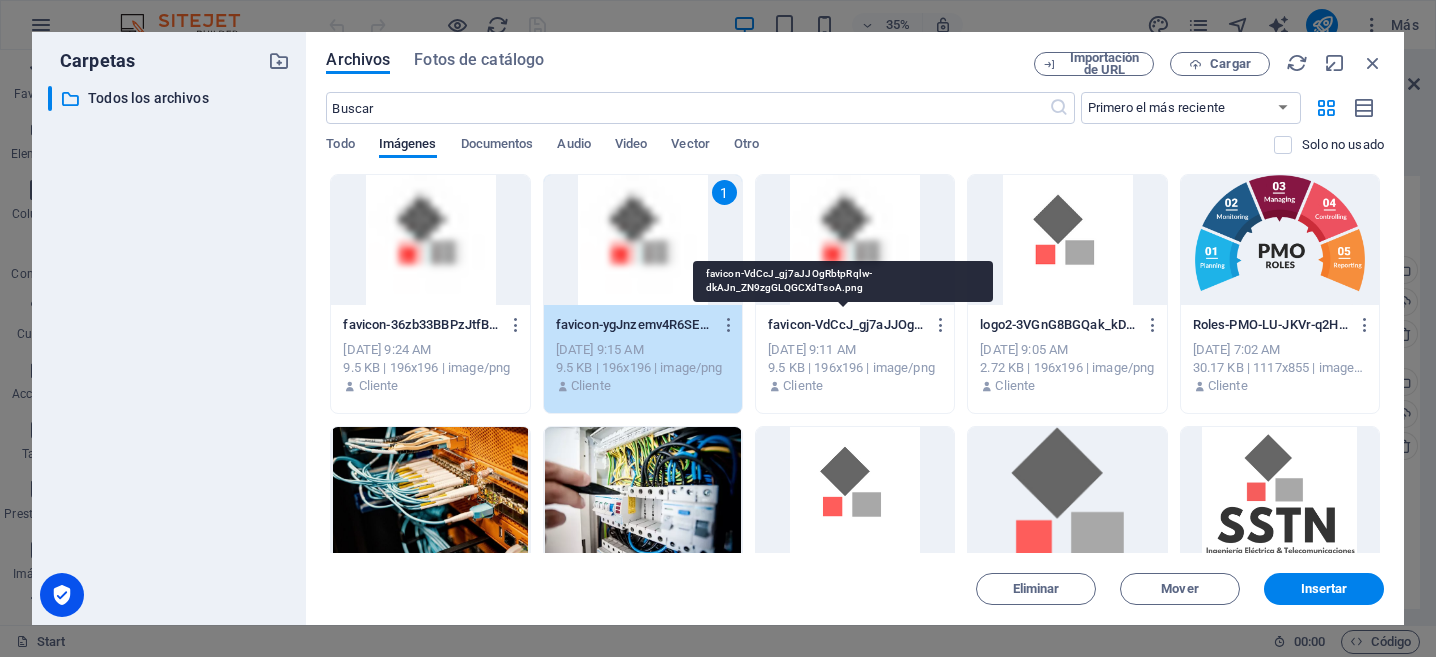 click on "favicon-VdCcJ_gj7aJJOgRbtpRqlw-dkAJn_ZN9zgGLQGCXdTsoA.png" at bounding box center (846, 325) 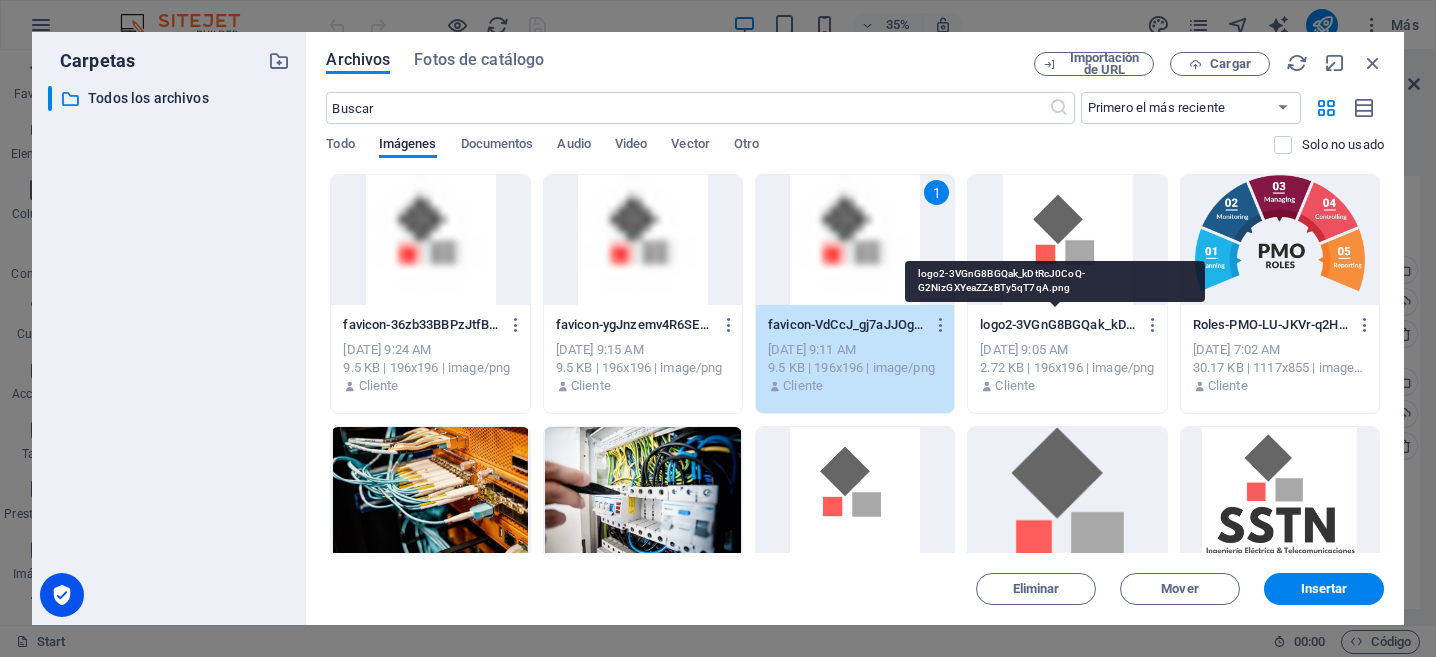 click on "logo2-3VGnG8BGQak_kDtRcJ0CoQ-G2NizGXYeaZZxBTy5qT7qA.png" at bounding box center [1058, 325] 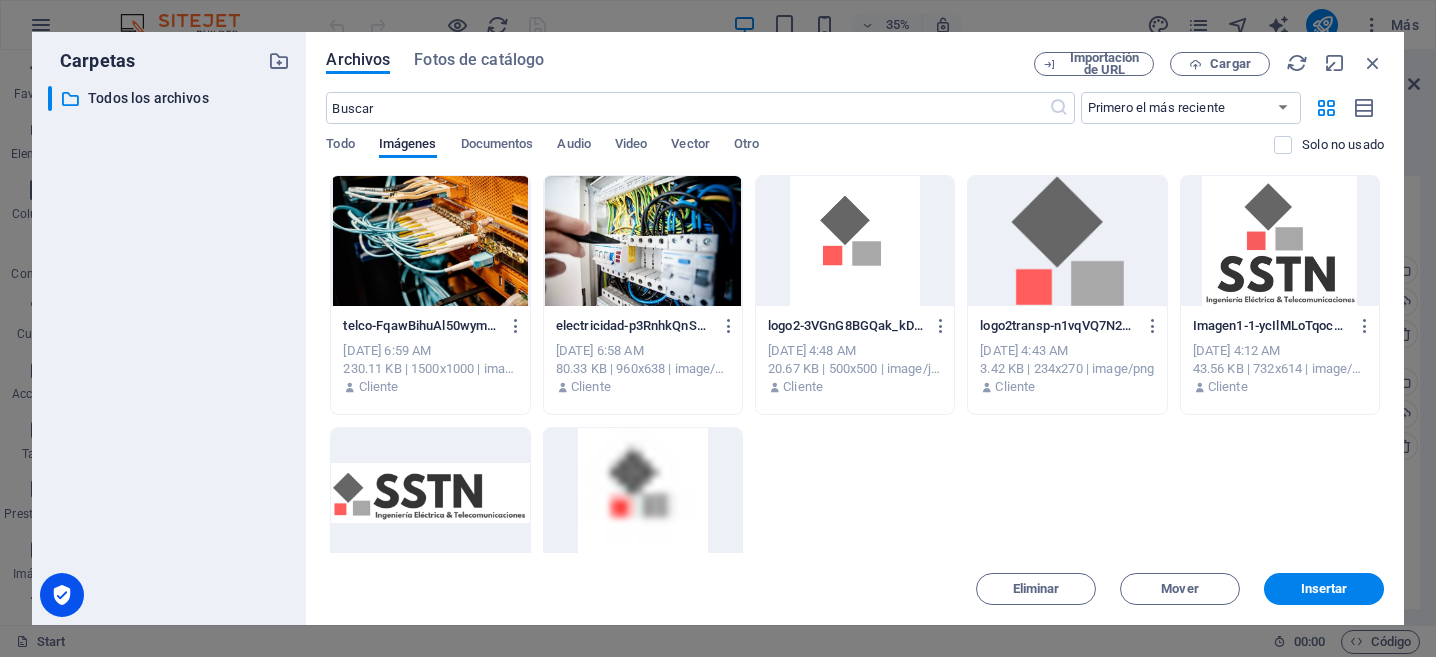 scroll, scrollTop: 365, scrollLeft: 0, axis: vertical 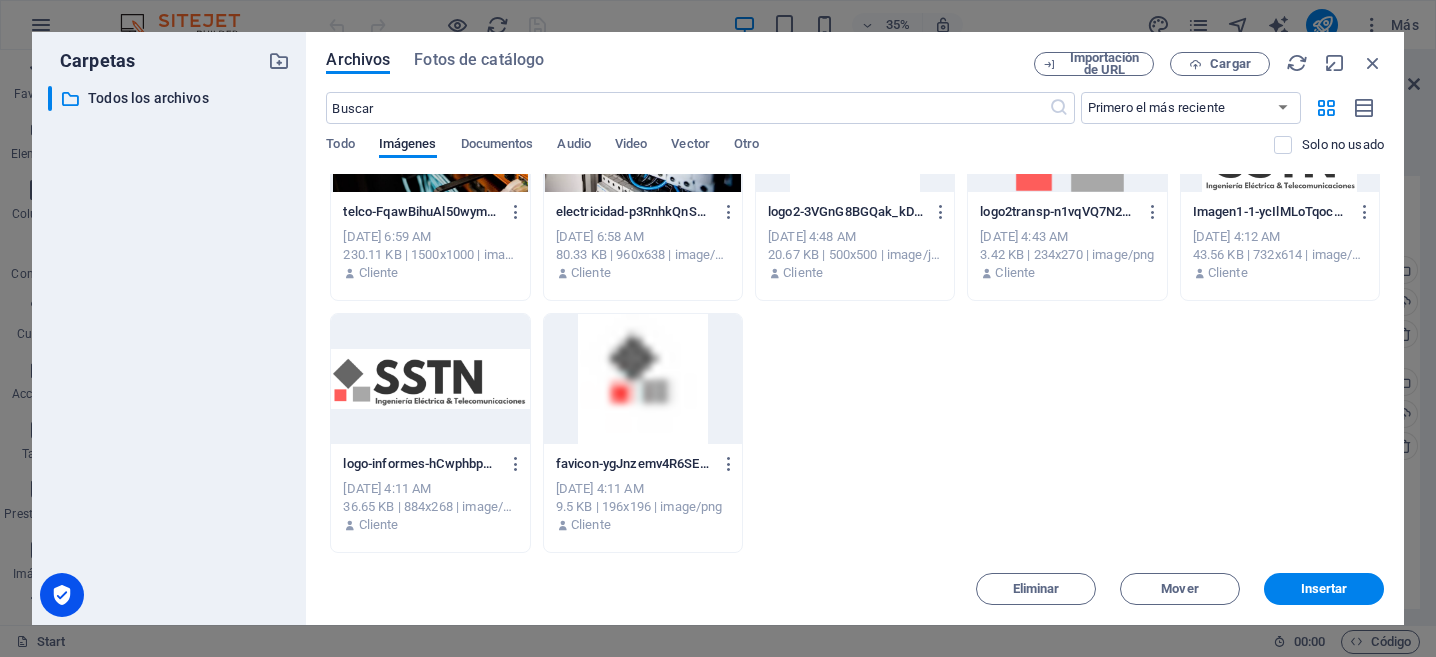 click at bounding box center [643, 379] 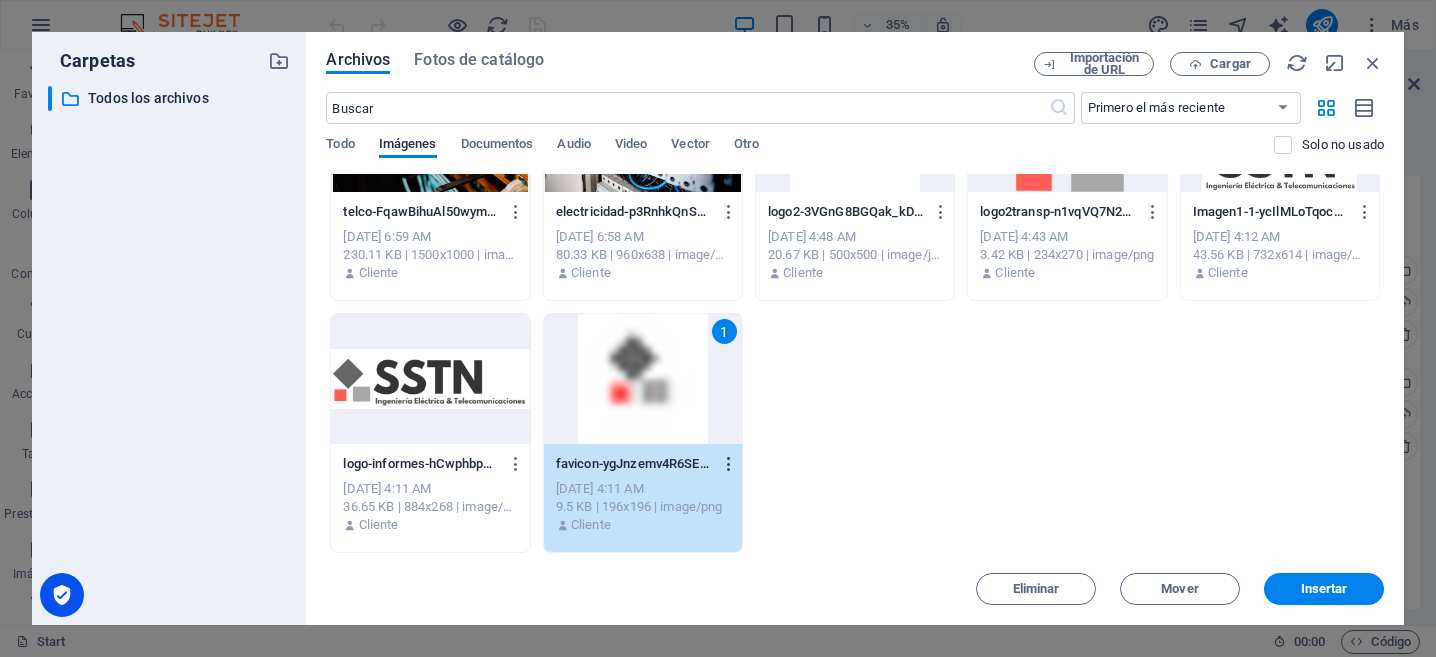 click at bounding box center [729, 464] 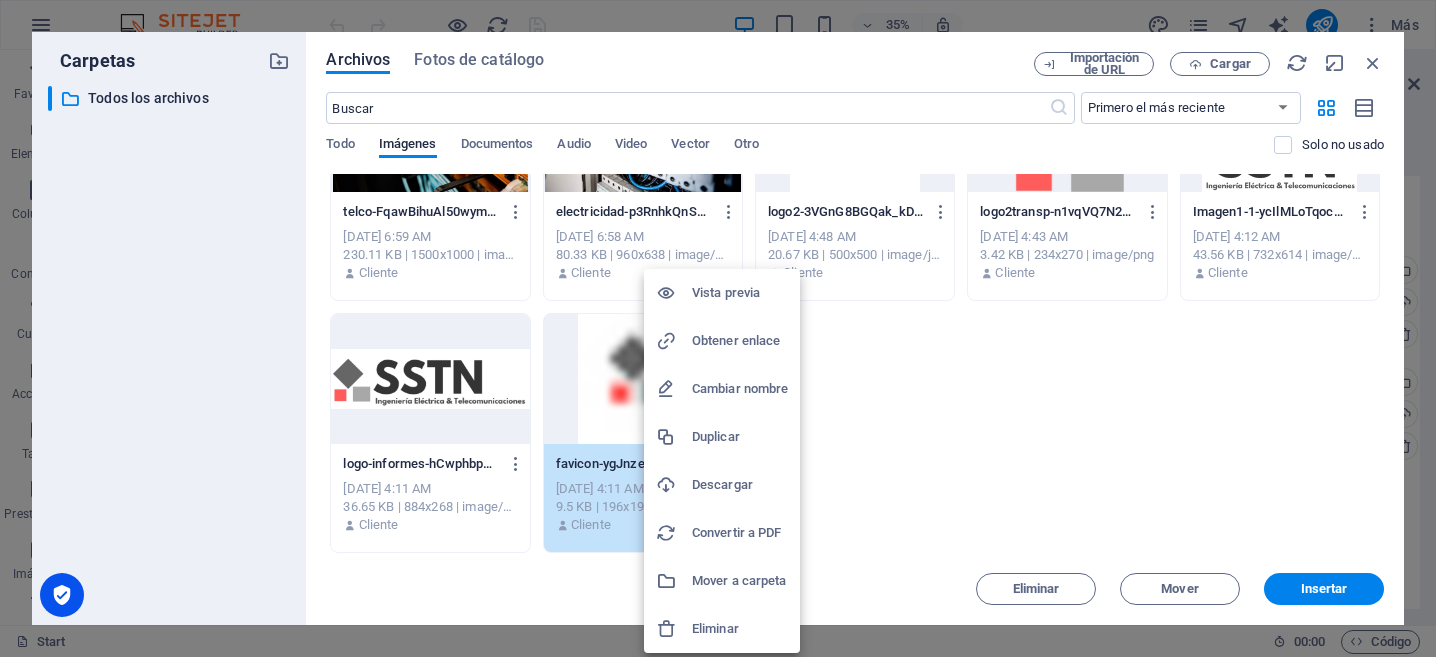 click on "Vista previa" at bounding box center (740, 293) 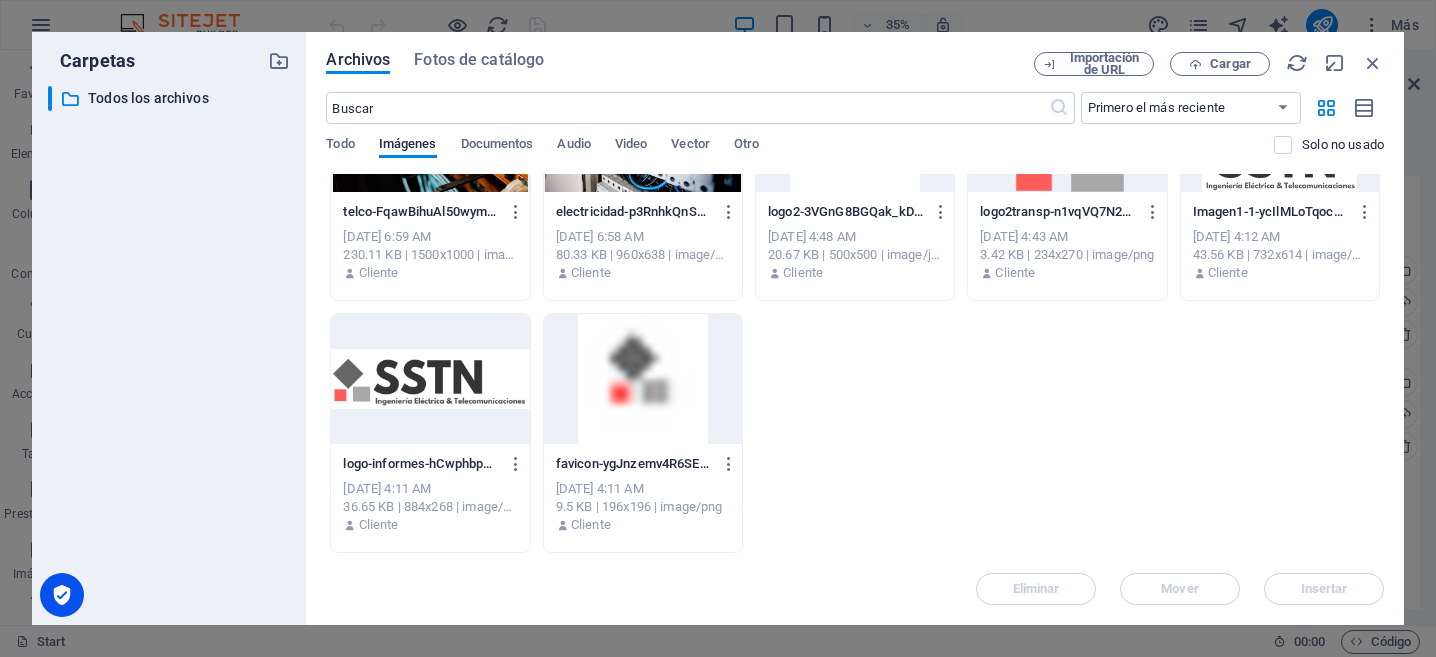 click on "favicon-36zb33BBPzJtfBQy-KYzkQ-yI4aoblpvLG_oVRnvN3pDQ.png favicon-36zb33BBPzJtfBQy-KYzkQ-yI4aoblpvLG_oVRnvN3pDQ.png [DATE] 9:24 AM 9.5 KB | 196x196 | image/png Cliente favicon-ygJnzemv4R6SEup4ffKZTg-XI9Jdo_c_r08MTeRrrsPdA-XKXXG4eoL8DOdYlwV3BaiA.png favicon-ygJnzemv4R6SEup4ffKZTg-XI9Jdo_c_r08MTeRrrsPdA-XKXXG4eoL8DOdYlwV3BaiA.png [DATE] 9:15 AM 9.5 KB | 196x196 | image/png Cliente favicon-VdCcJ_gj7aJJOgRbtpRqlw-dkAJn_ZN9zgGLQGCXdTsoA.png favicon-VdCcJ_gj7aJJOgRbtpRqlw-dkAJn_ZN9zgGLQGCXdTsoA.png [DATE] 9:11 AM 9.5 KB | 196x196 | image/png Cliente logo2-3VGnG8BGQak_kDtRcJ0CoQ-G2NizGXYeaZZxBTy5qT7qA.png logo2-3VGnG8BGQak_kDtRcJ0CoQ-G2NizGXYeaZZxBTy5qT7qA.png [DATE] 9:05 AM 2.72 KB | 196x196 | image/png Cliente Roles-PMO-LU-JKVr-q2HORCpVO_-uJg.png Roles-PMO-LU-JKVr-q2HORCpVO_-uJg.png [DATE] 7:02 AM 30.17 KB | 1117x855 | image/png Cliente telco-FqawBihuAl50wymmL368Wg.jpg telco-FqawBihuAl50wymmL368Wg.jpg [DATE] 6:59 AM 230.11 KB | 1500x1000 | image/jpeg Cliente [DATE] 6:58 AM" at bounding box center (855, 181) 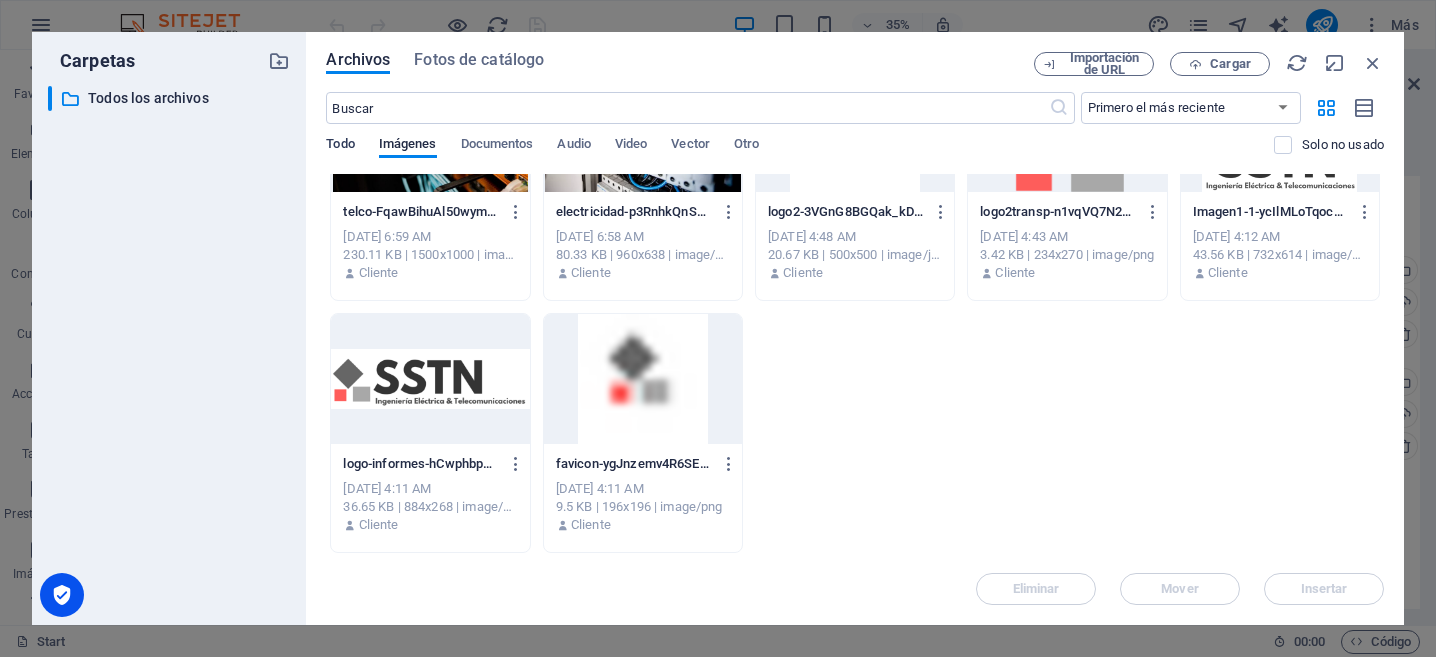 click on "Todo" at bounding box center [340, 146] 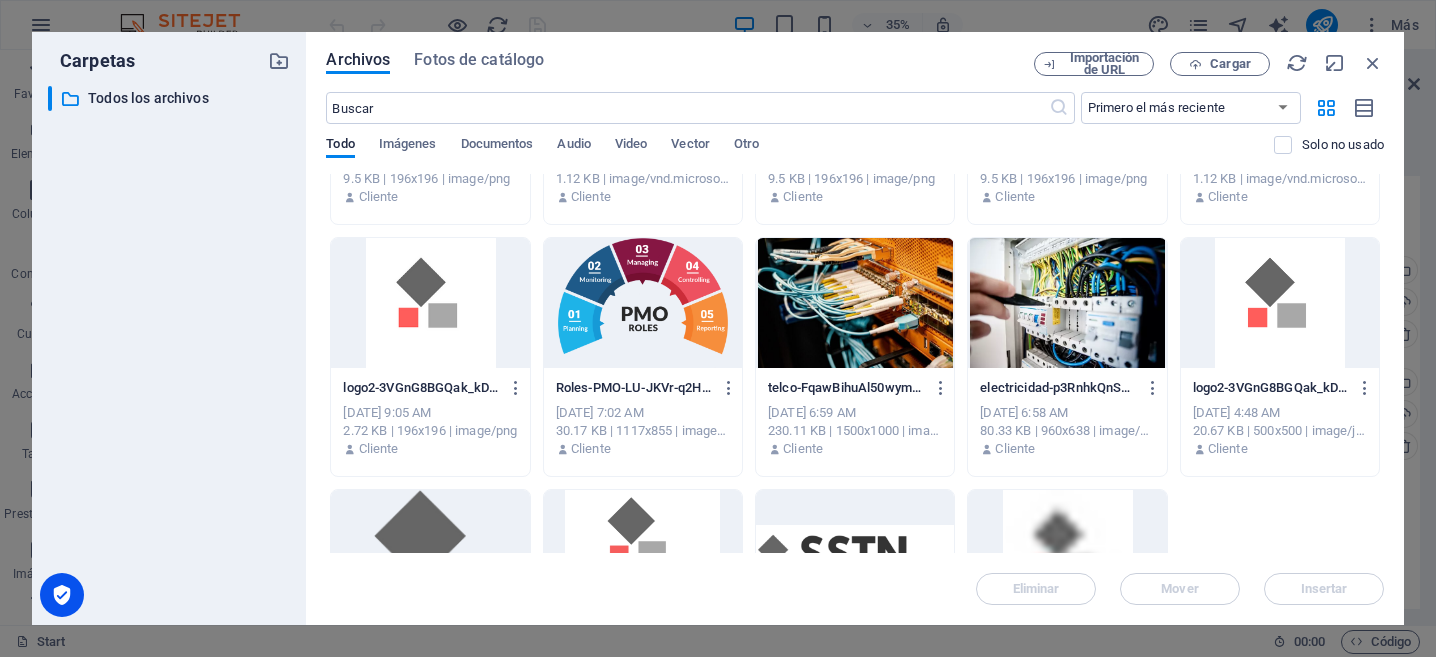 scroll, scrollTop: 0, scrollLeft: 0, axis: both 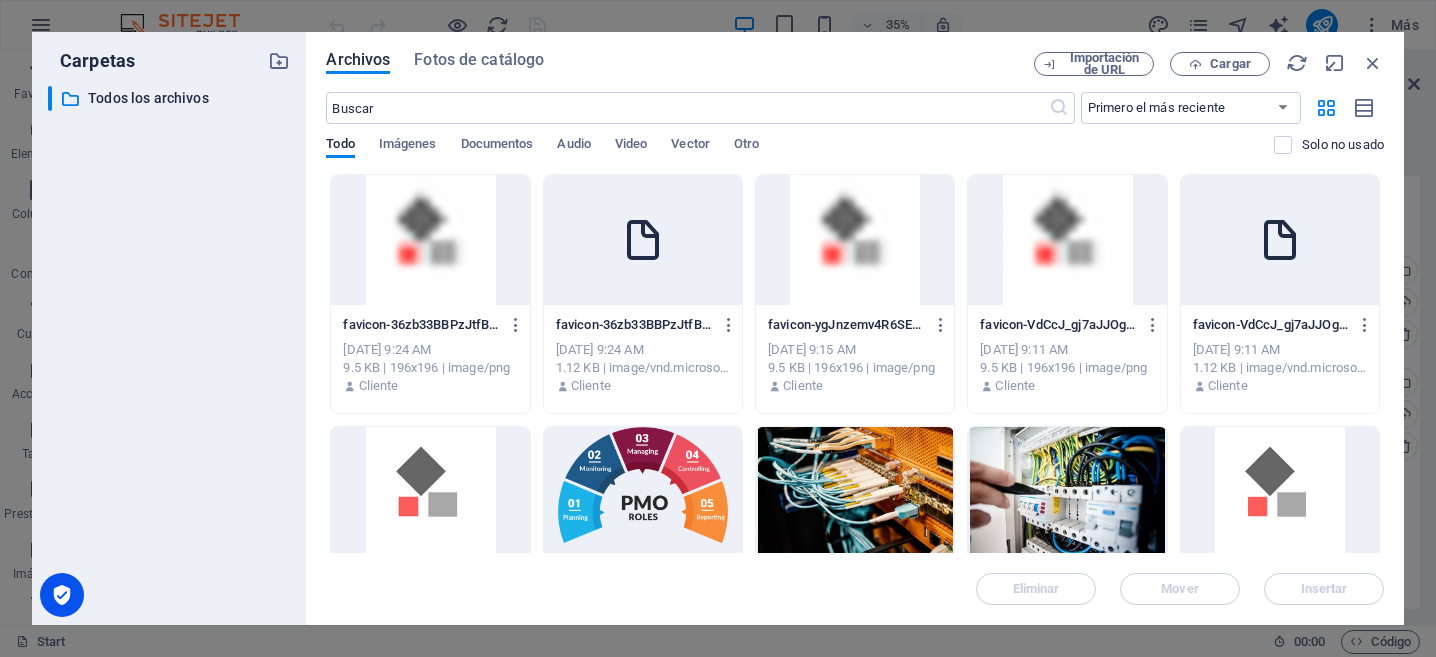 click at bounding box center (643, 240) 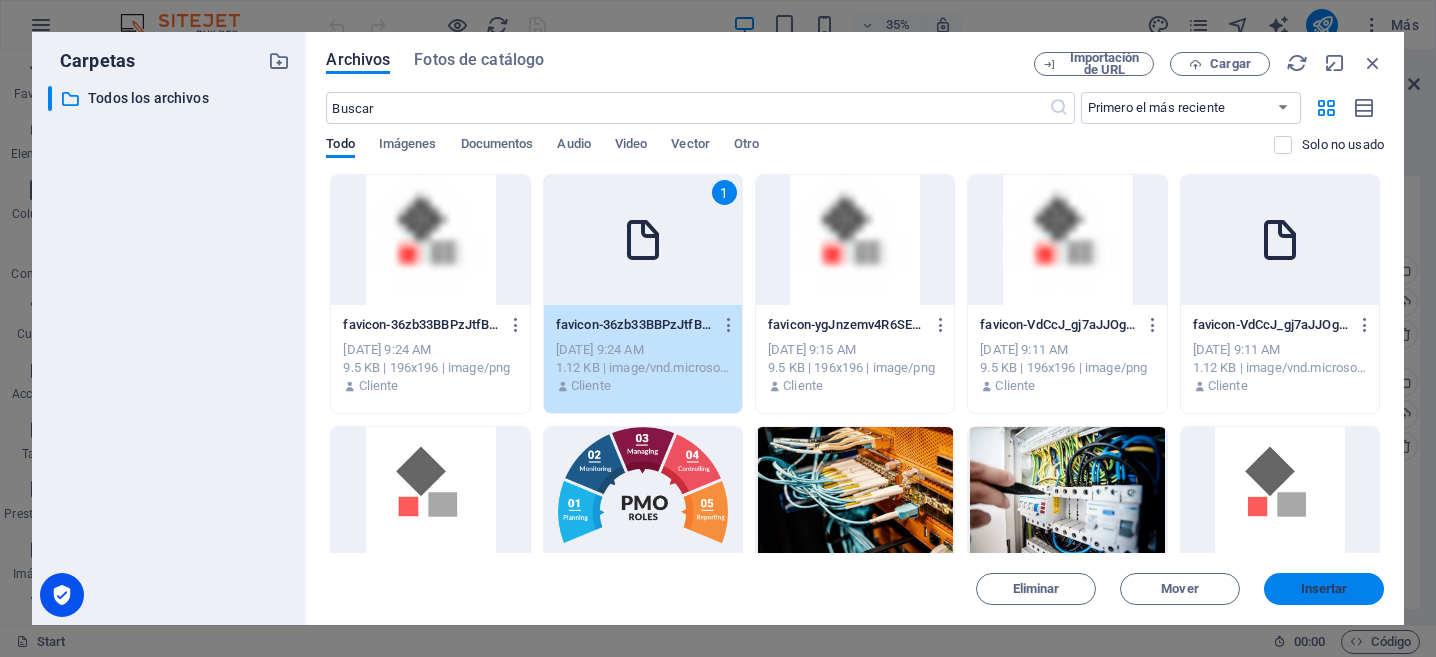 click on "Insertar" at bounding box center [1324, 589] 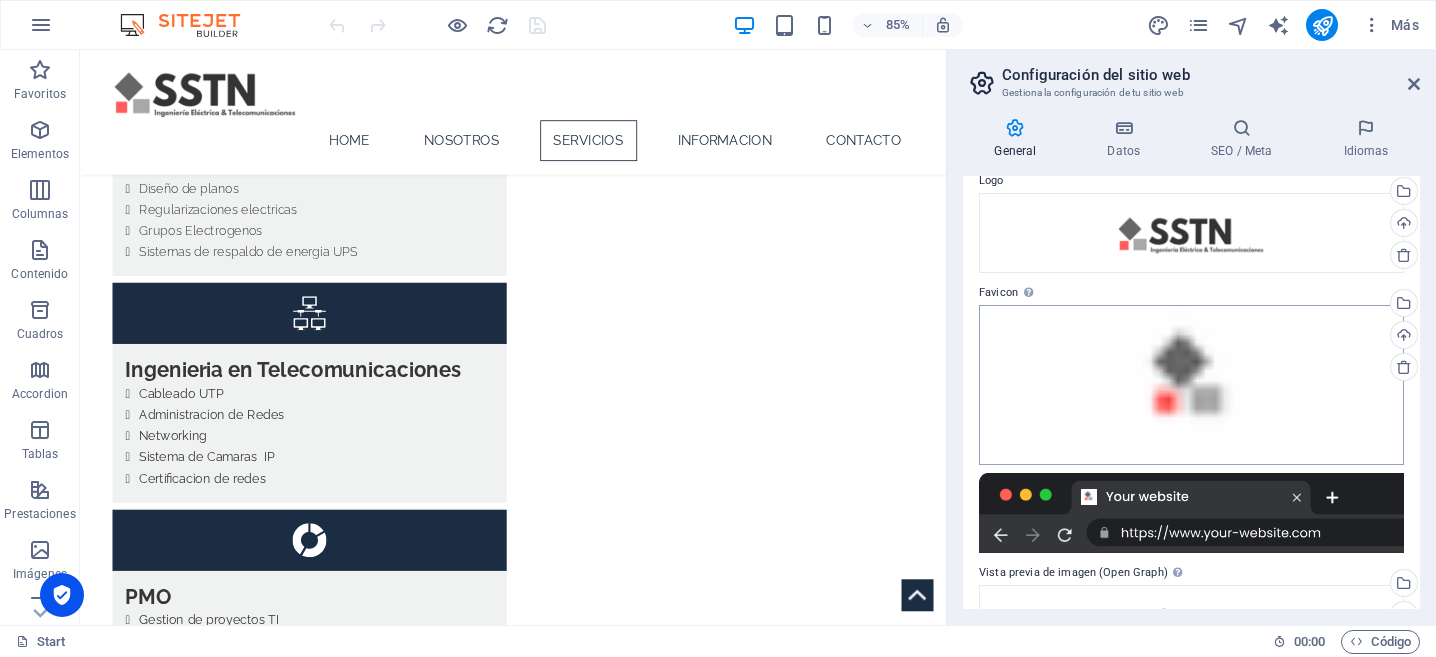 scroll, scrollTop: 0, scrollLeft: 0, axis: both 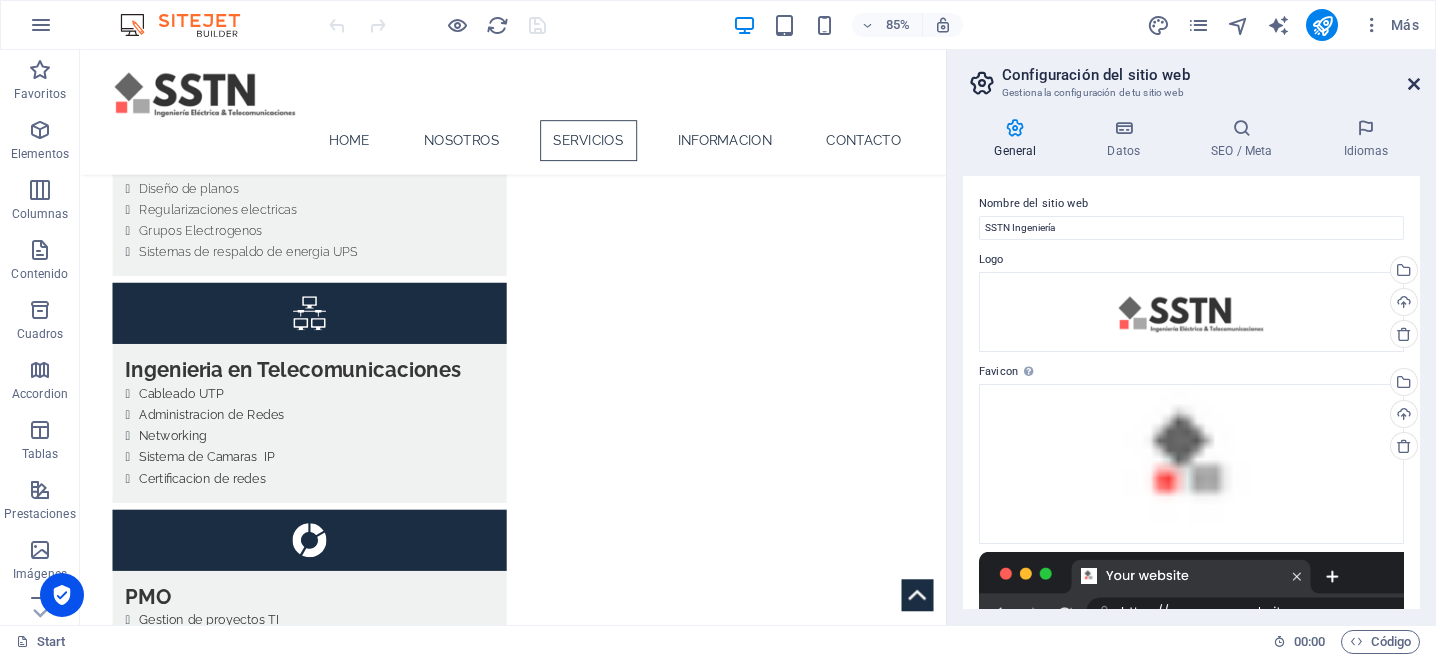 click at bounding box center (1414, 84) 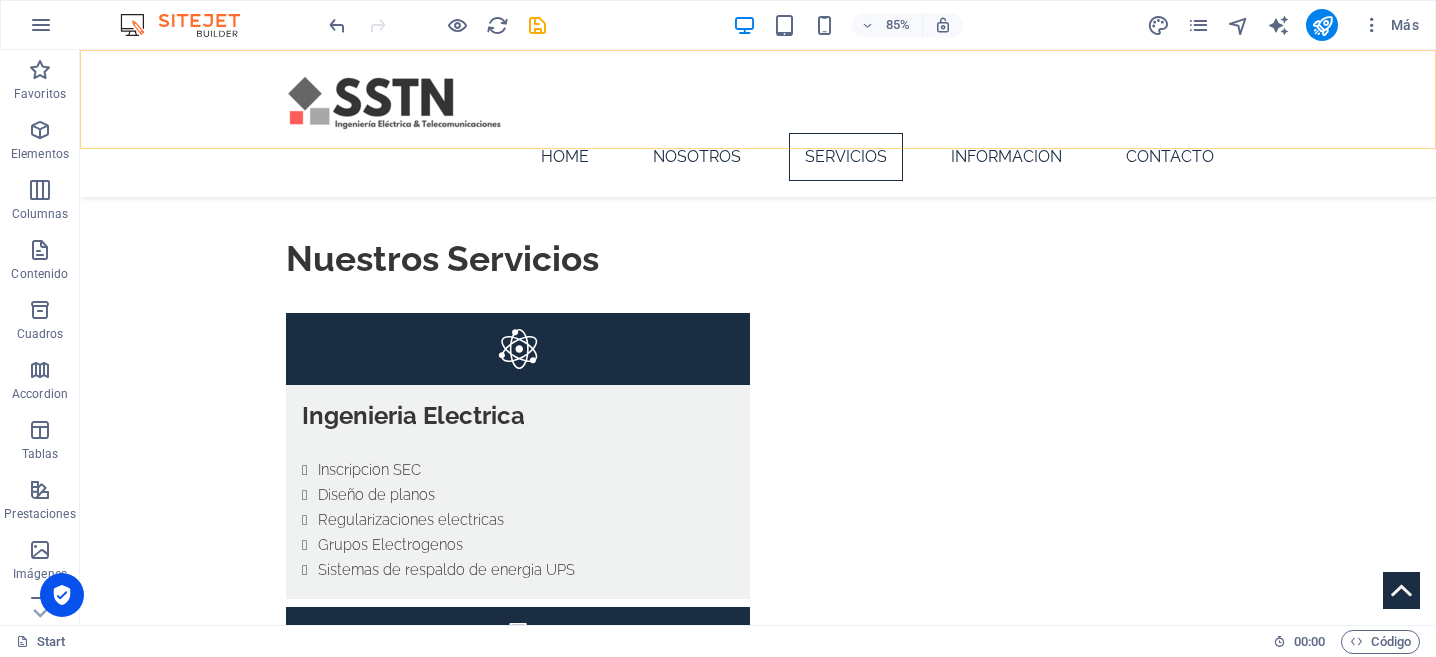 scroll, scrollTop: 3889, scrollLeft: 0, axis: vertical 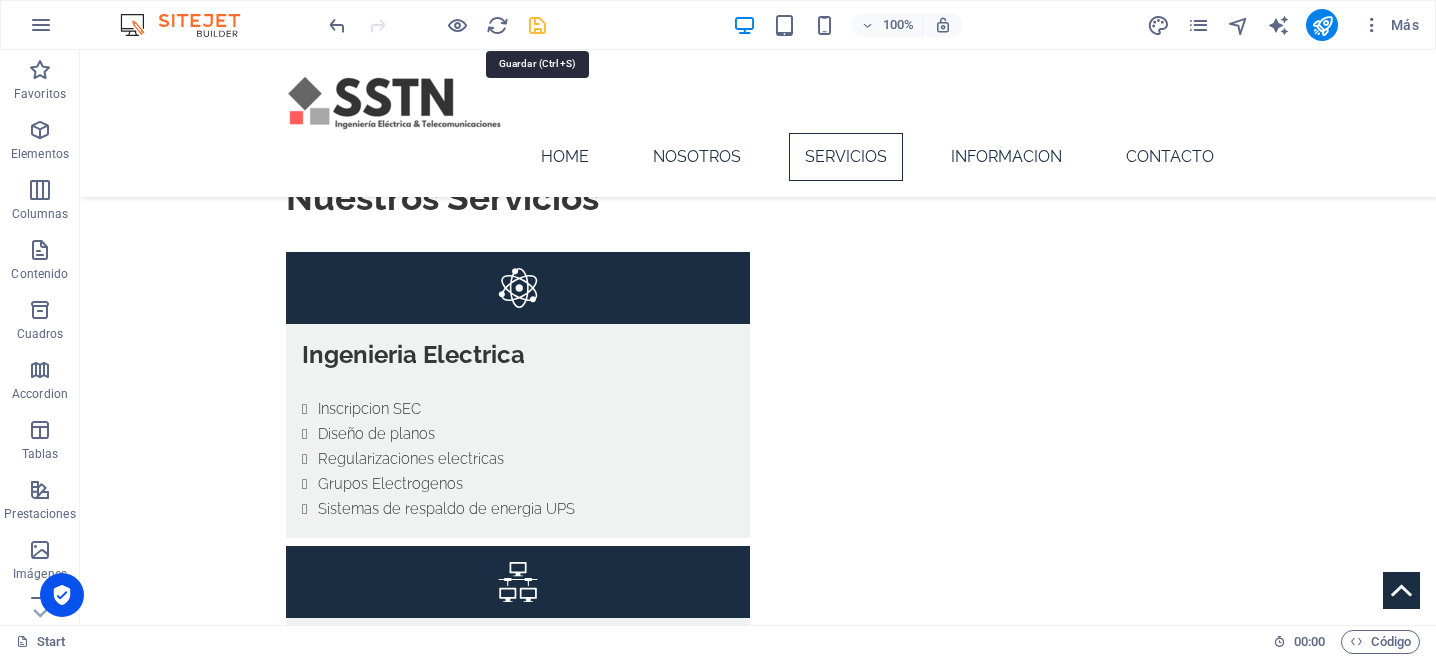 click at bounding box center [537, 25] 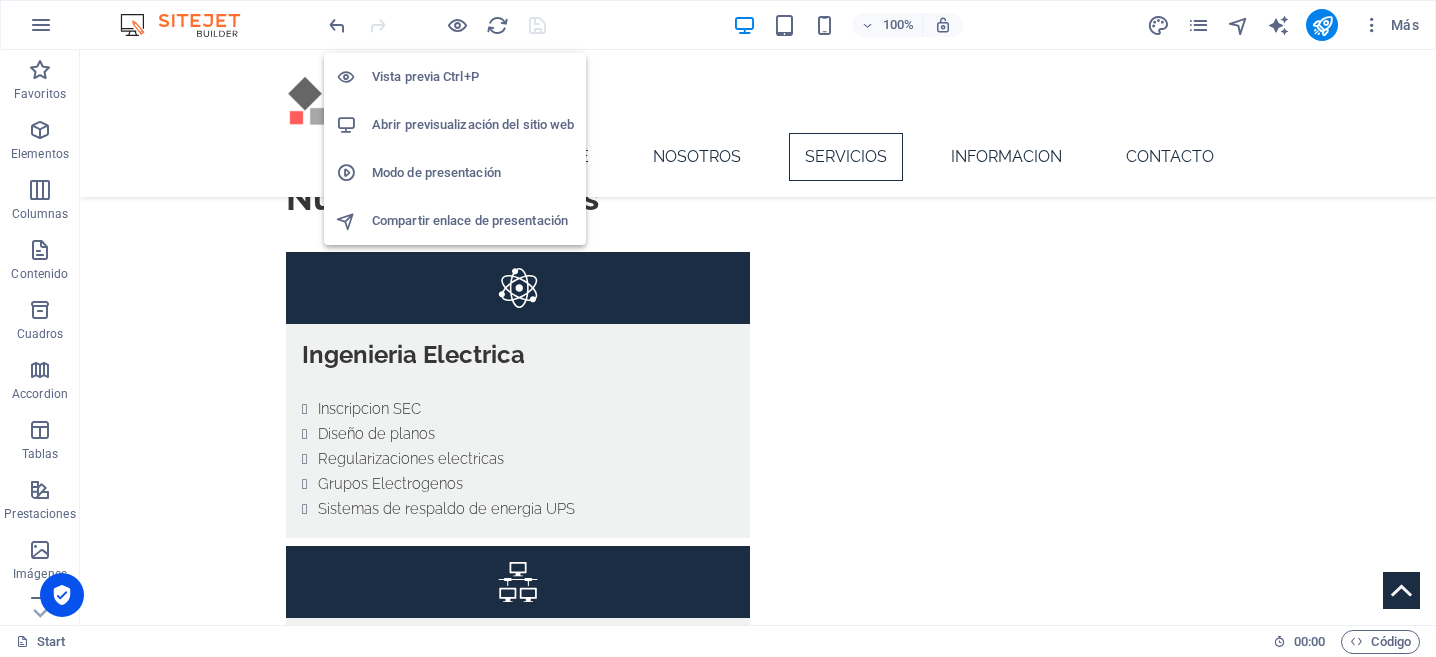 click on "Abrir previsualización del sitio web" at bounding box center [473, 125] 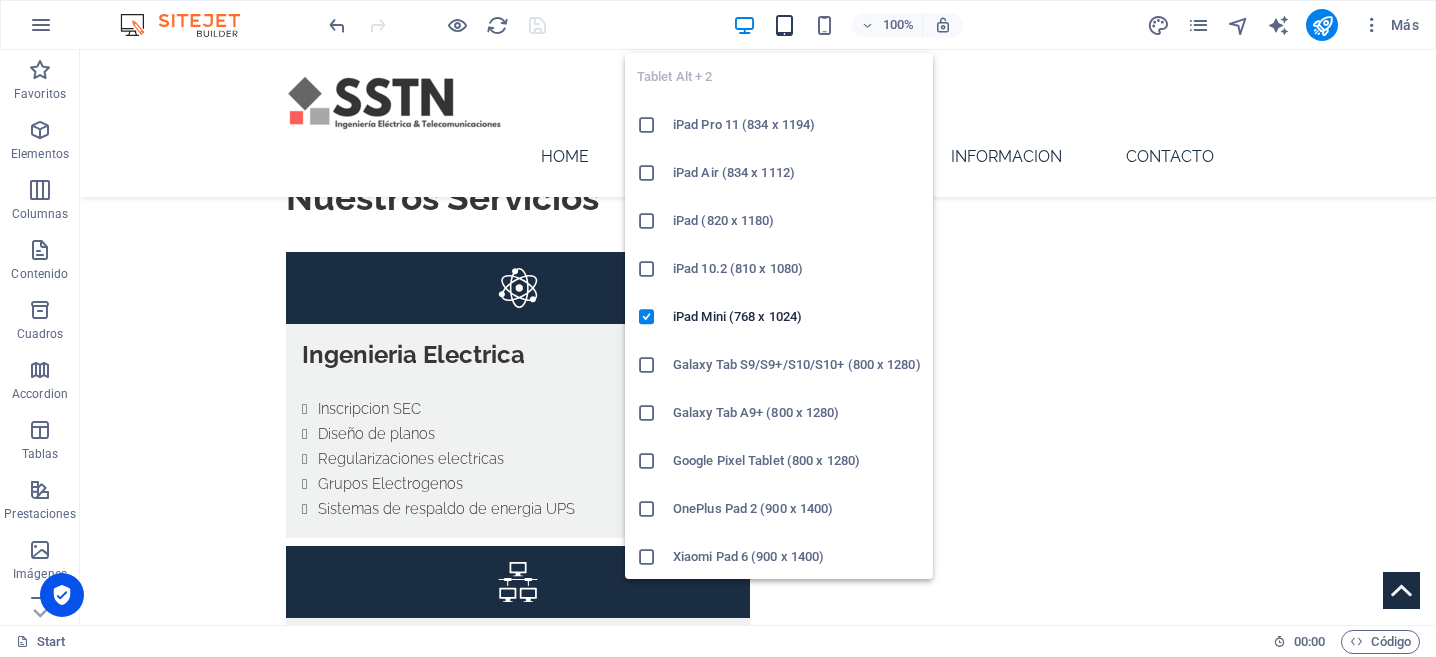 click at bounding box center [784, 25] 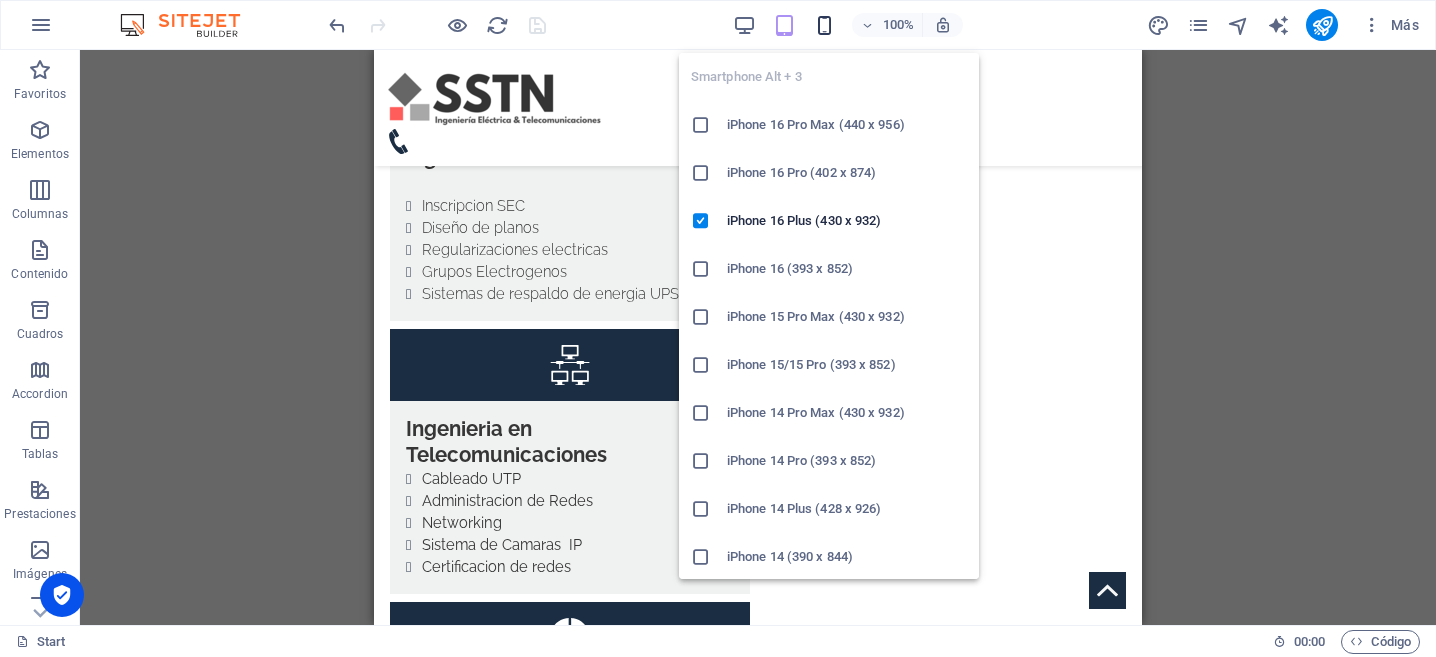 click at bounding box center (824, 25) 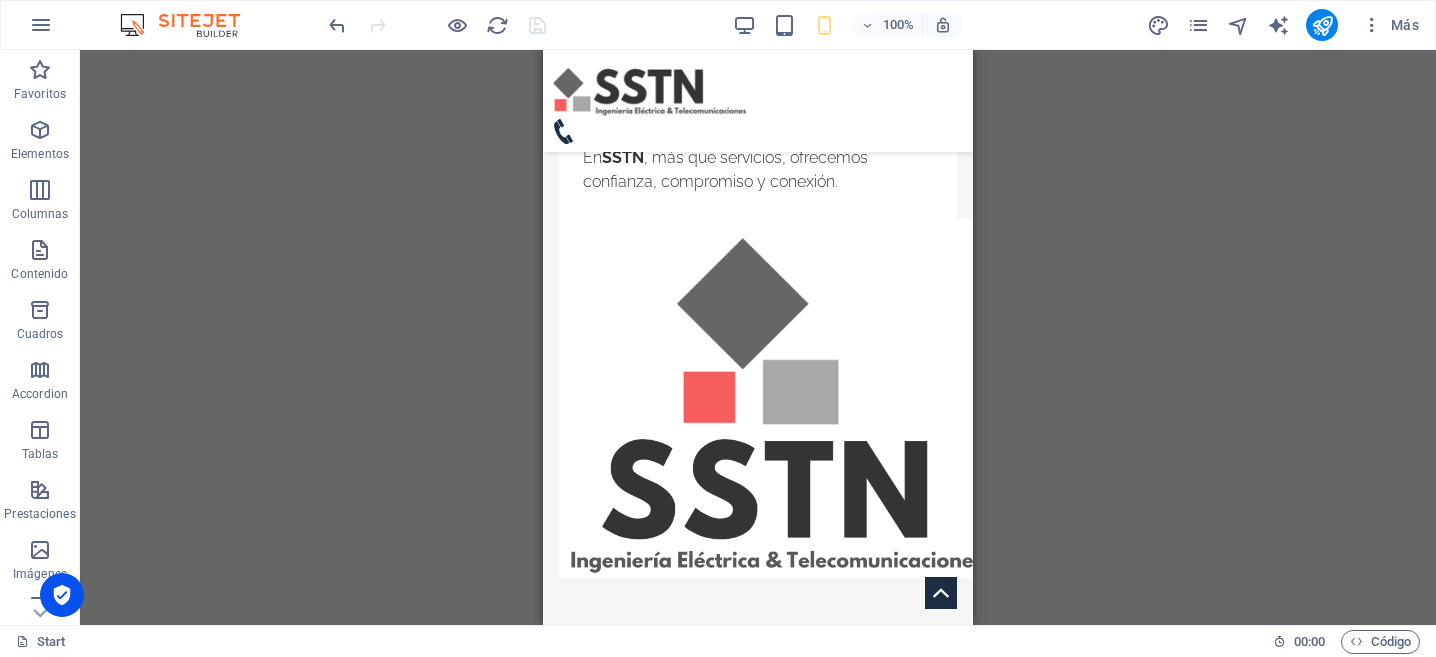 scroll, scrollTop: 2577, scrollLeft: 0, axis: vertical 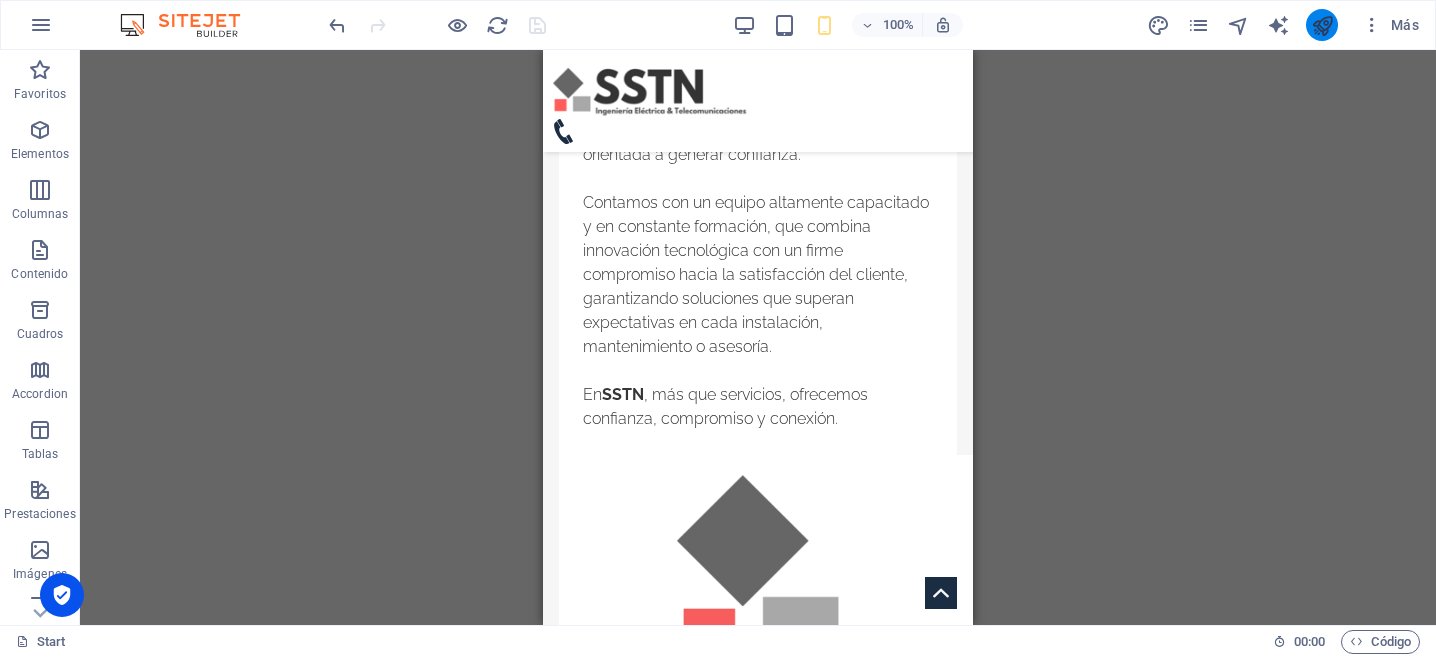 click at bounding box center [1322, 25] 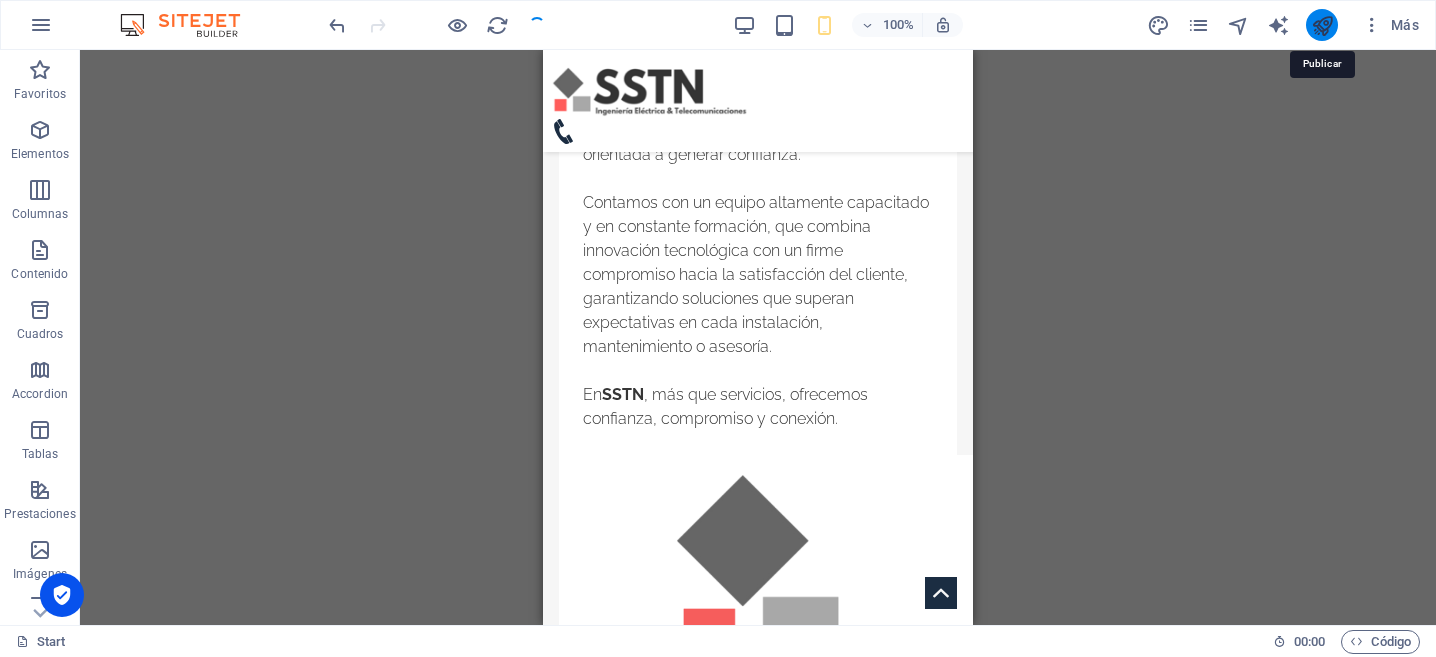 click at bounding box center [1322, 25] 